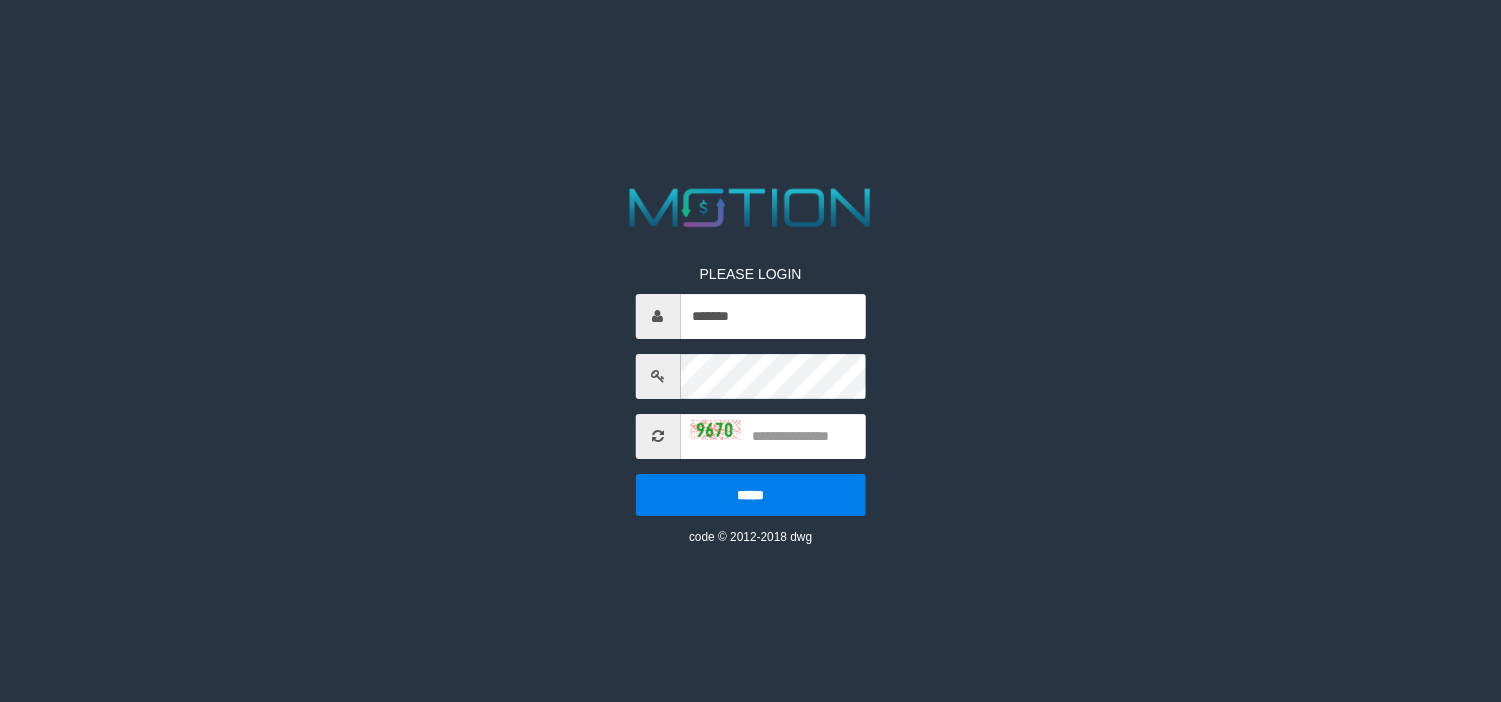 scroll, scrollTop: 0, scrollLeft: 0, axis: both 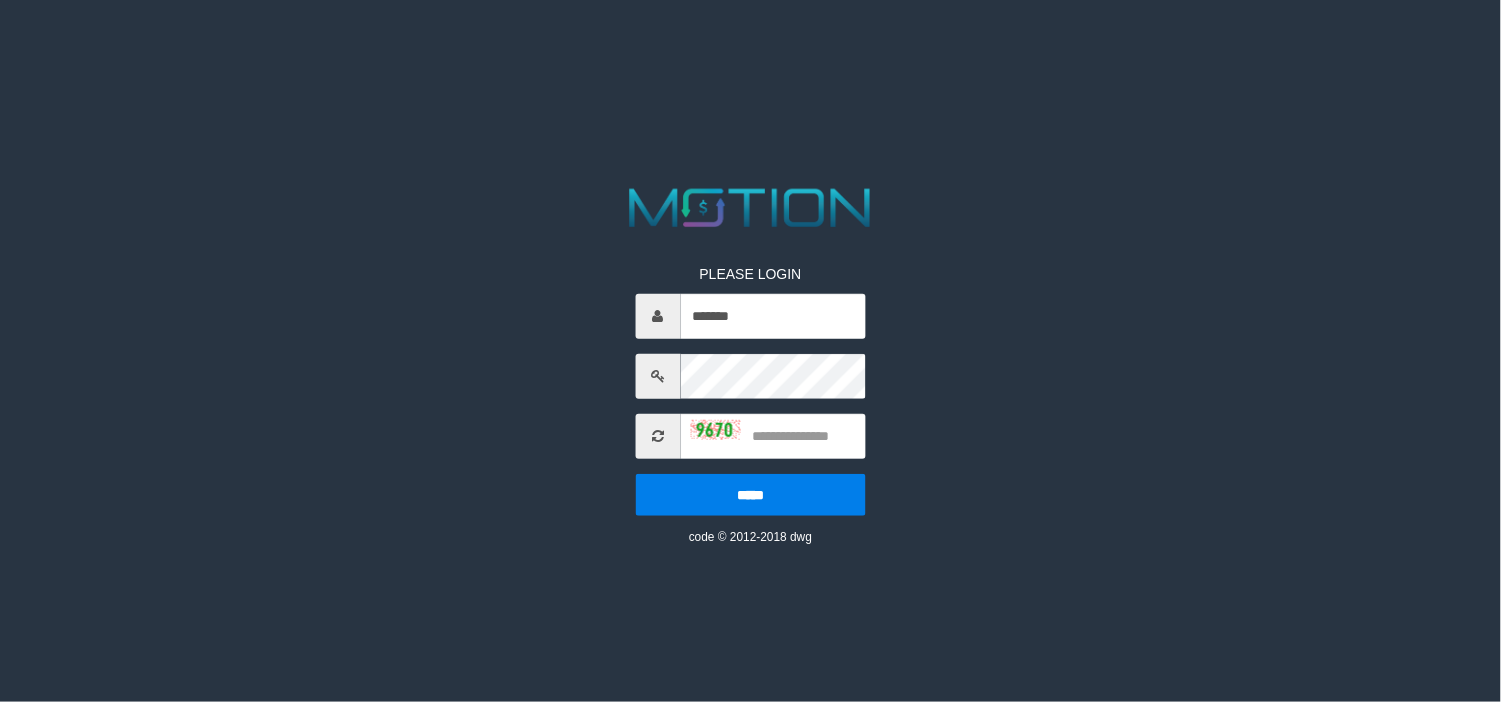 click on "PLEASE LOGIN
*******
*****
code © 2012-2018 dwg" at bounding box center (750, 364) 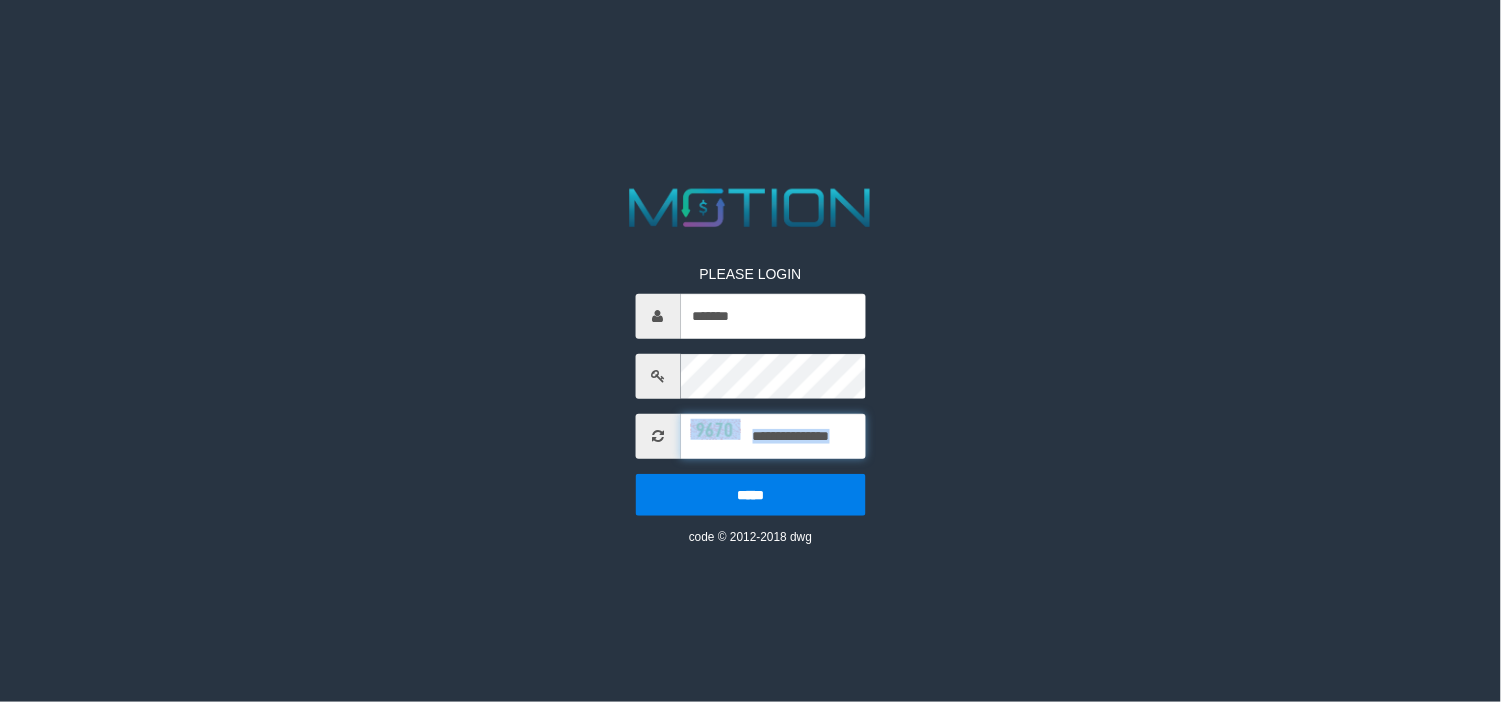 click at bounding box center [772, 436] 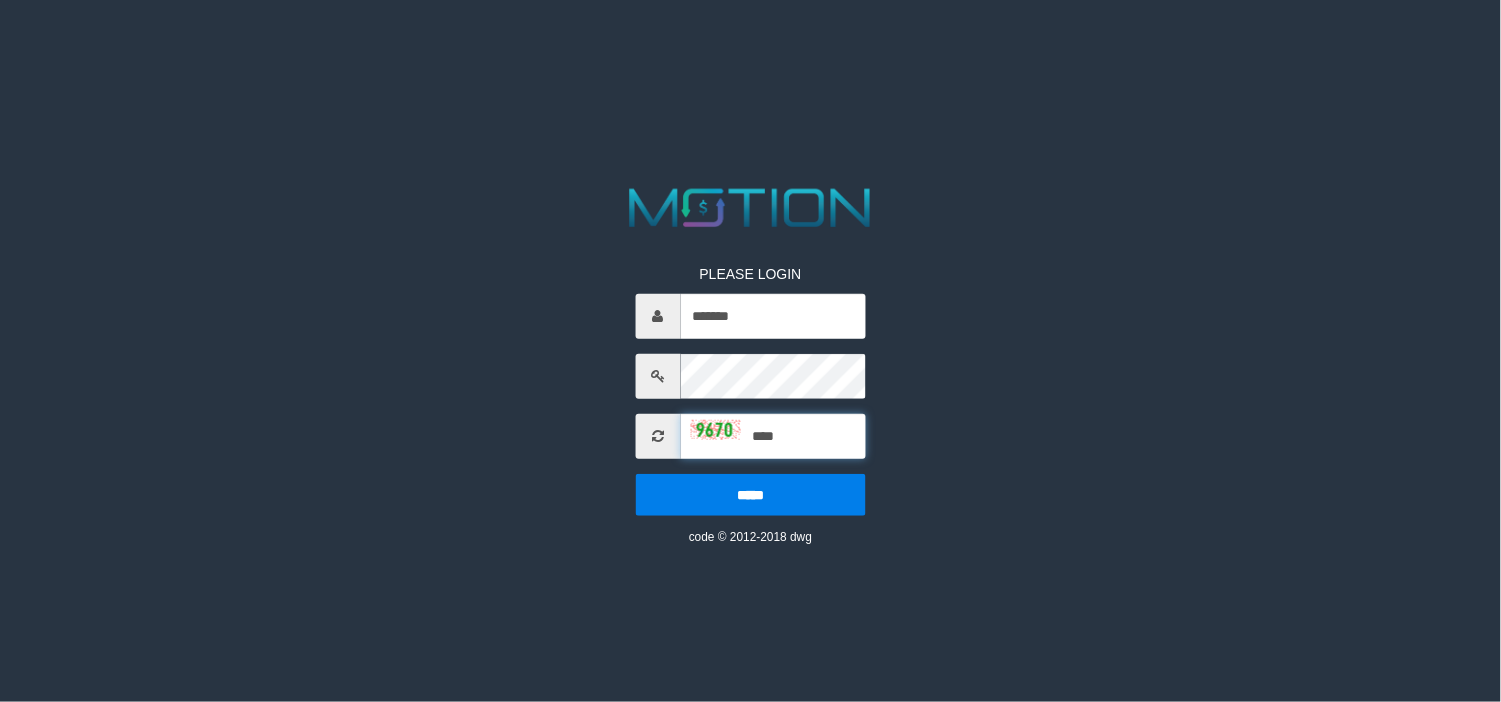 type on "****" 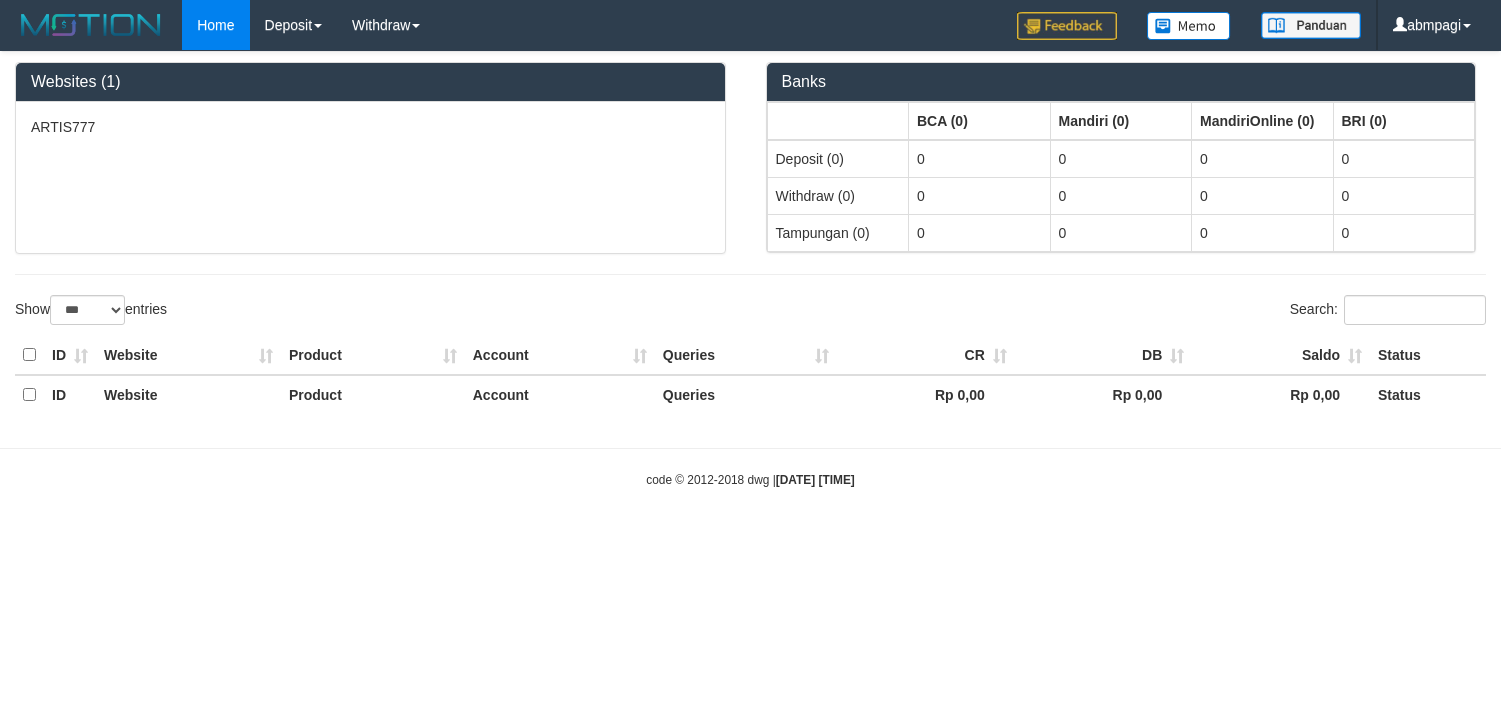 select on "***" 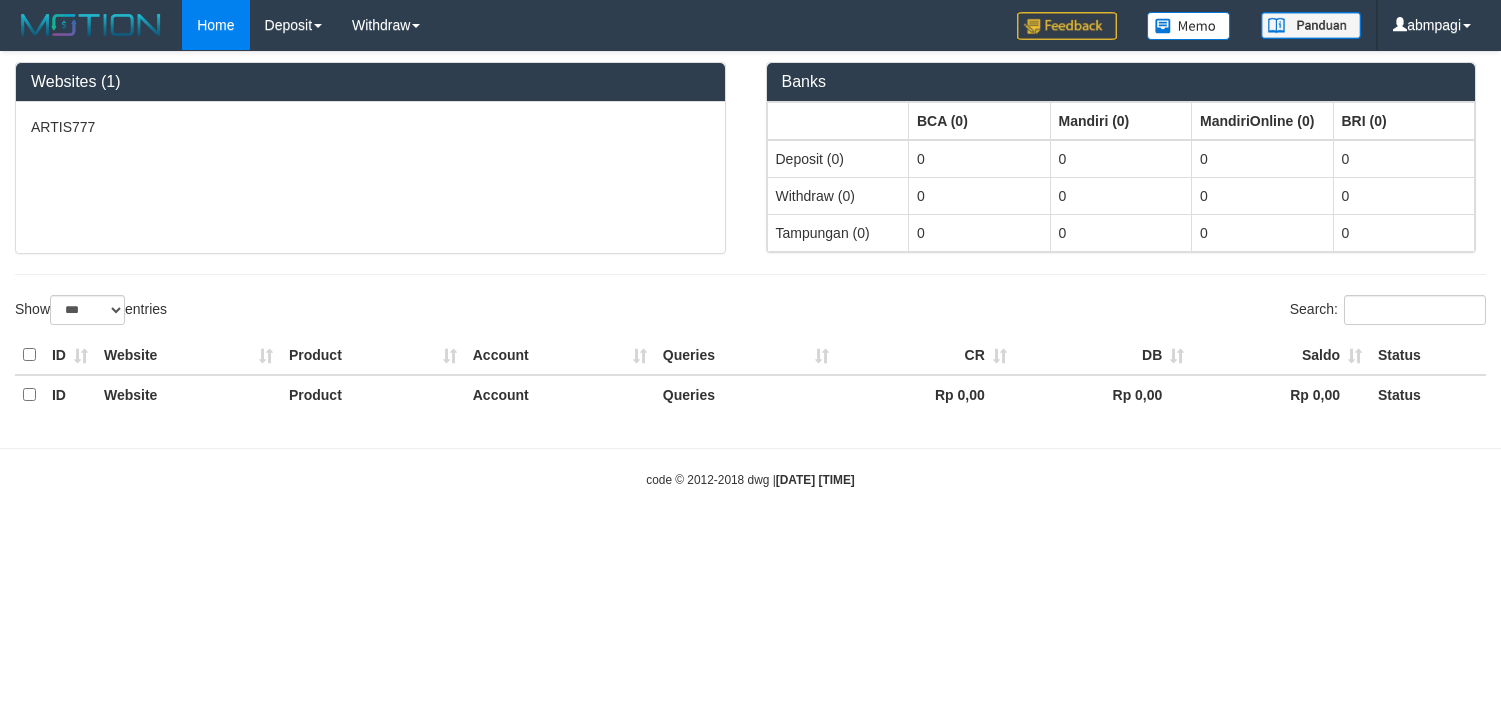 scroll, scrollTop: 0, scrollLeft: 0, axis: both 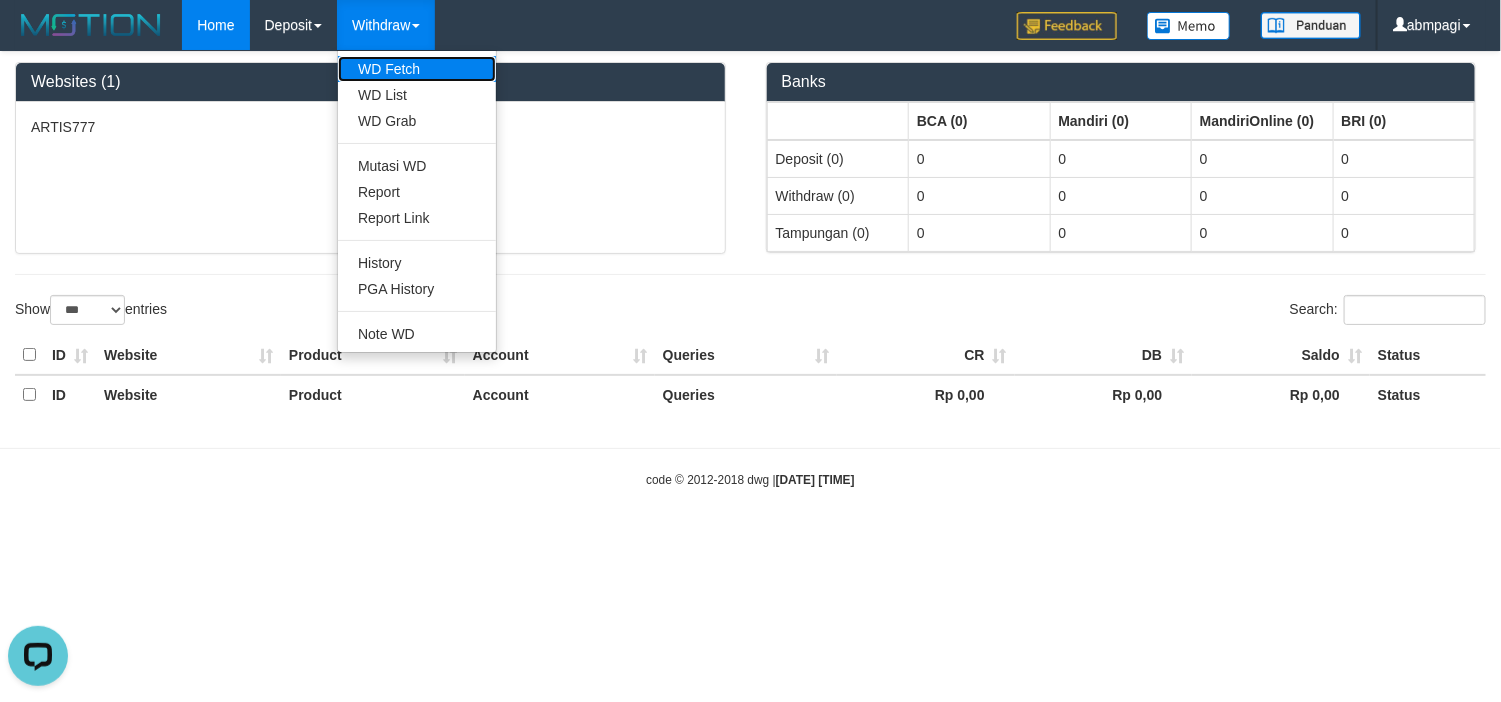 click on "WD Fetch" at bounding box center (417, 69) 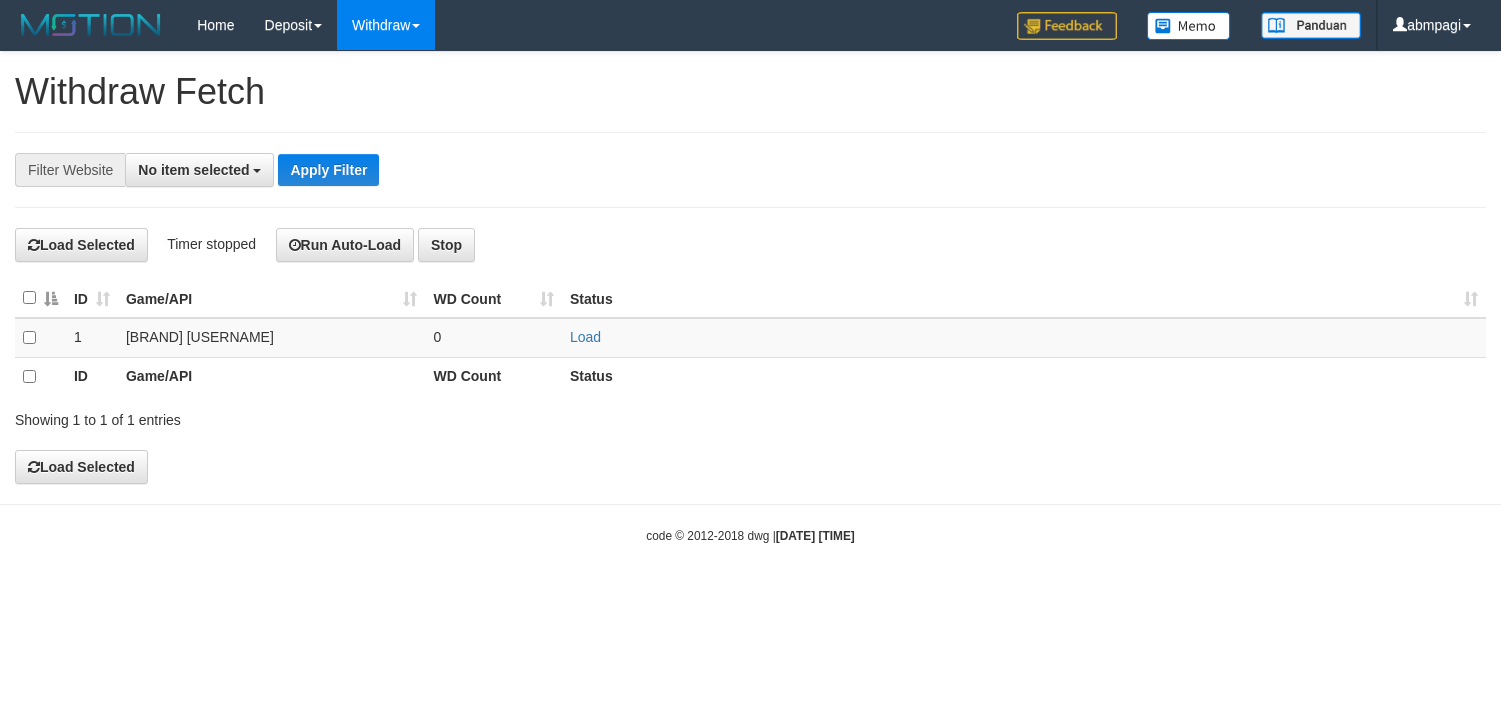 scroll, scrollTop: 0, scrollLeft: 0, axis: both 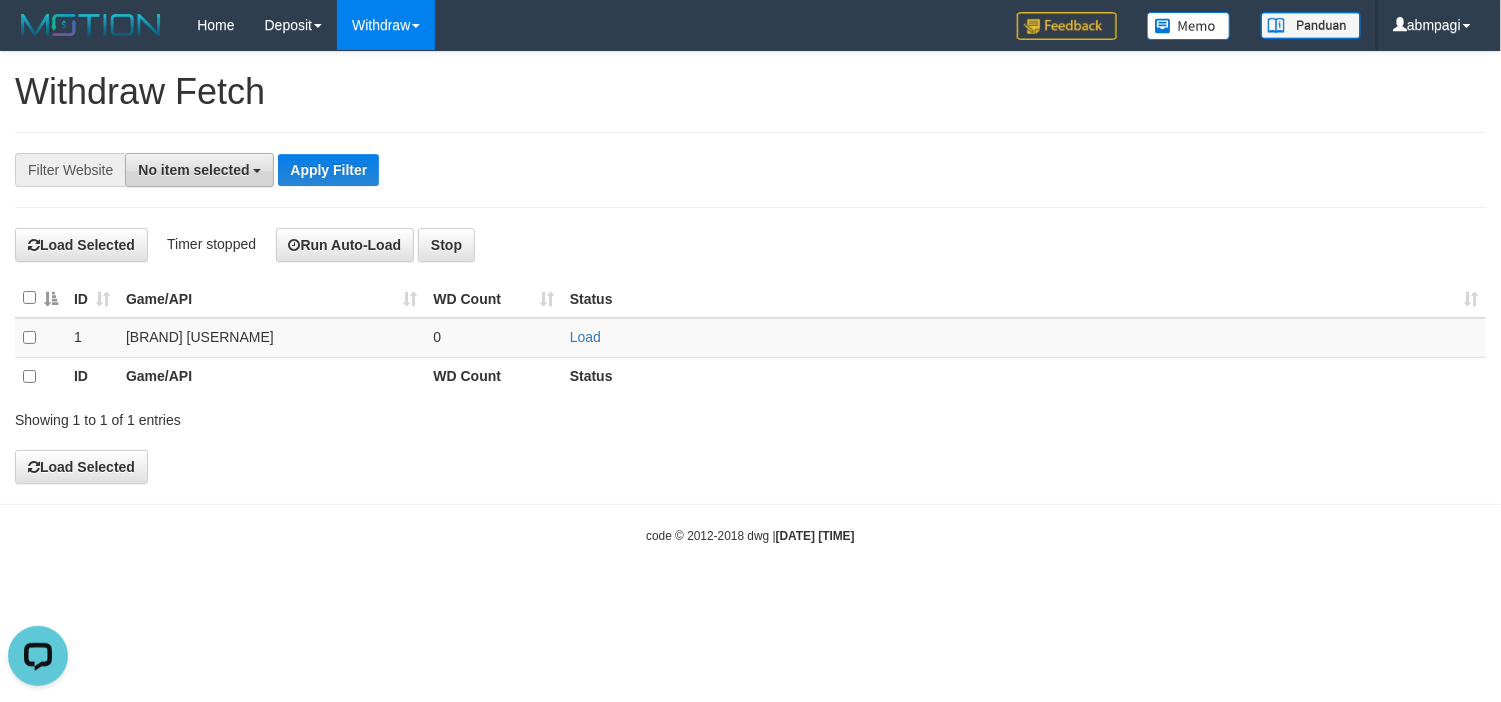 click on "No item selected" at bounding box center (193, 170) 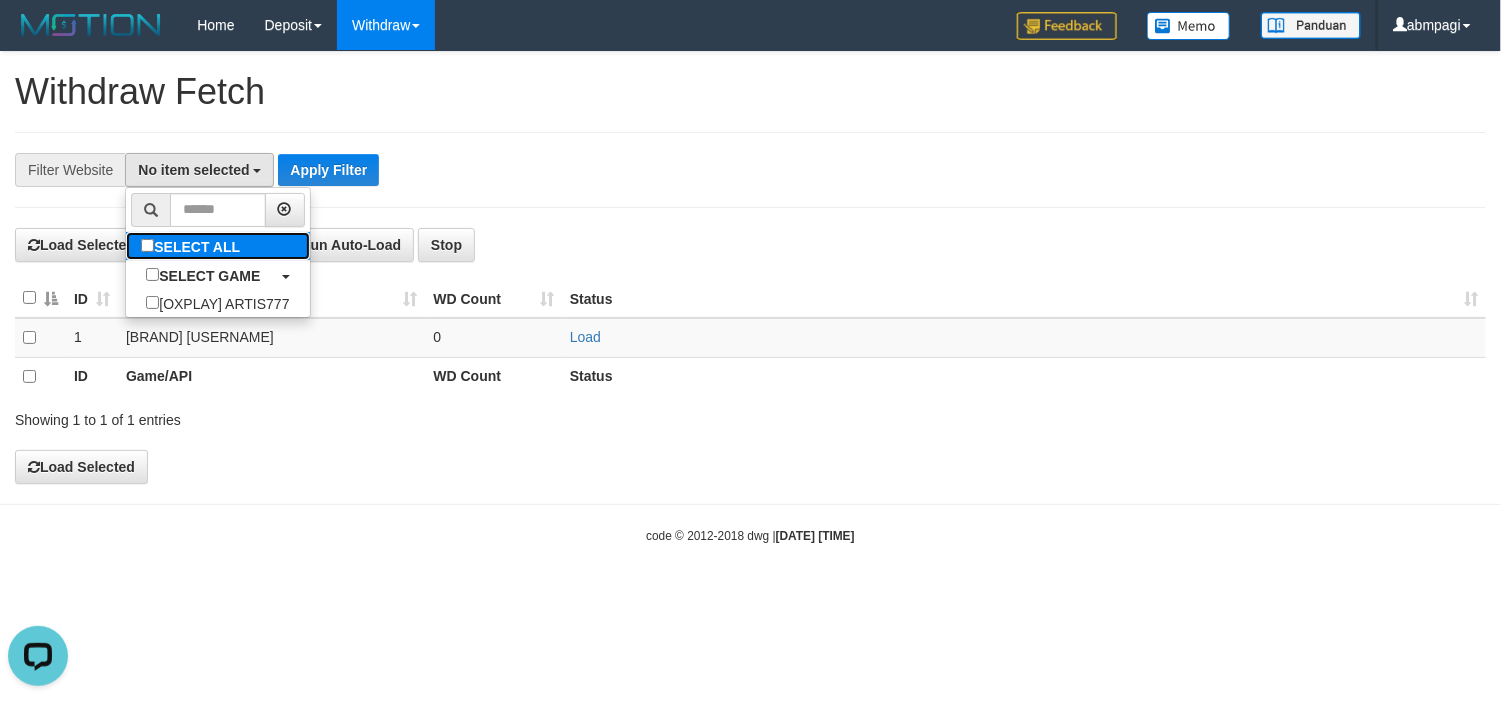 click on "SELECT ALL" at bounding box center (193, 246) 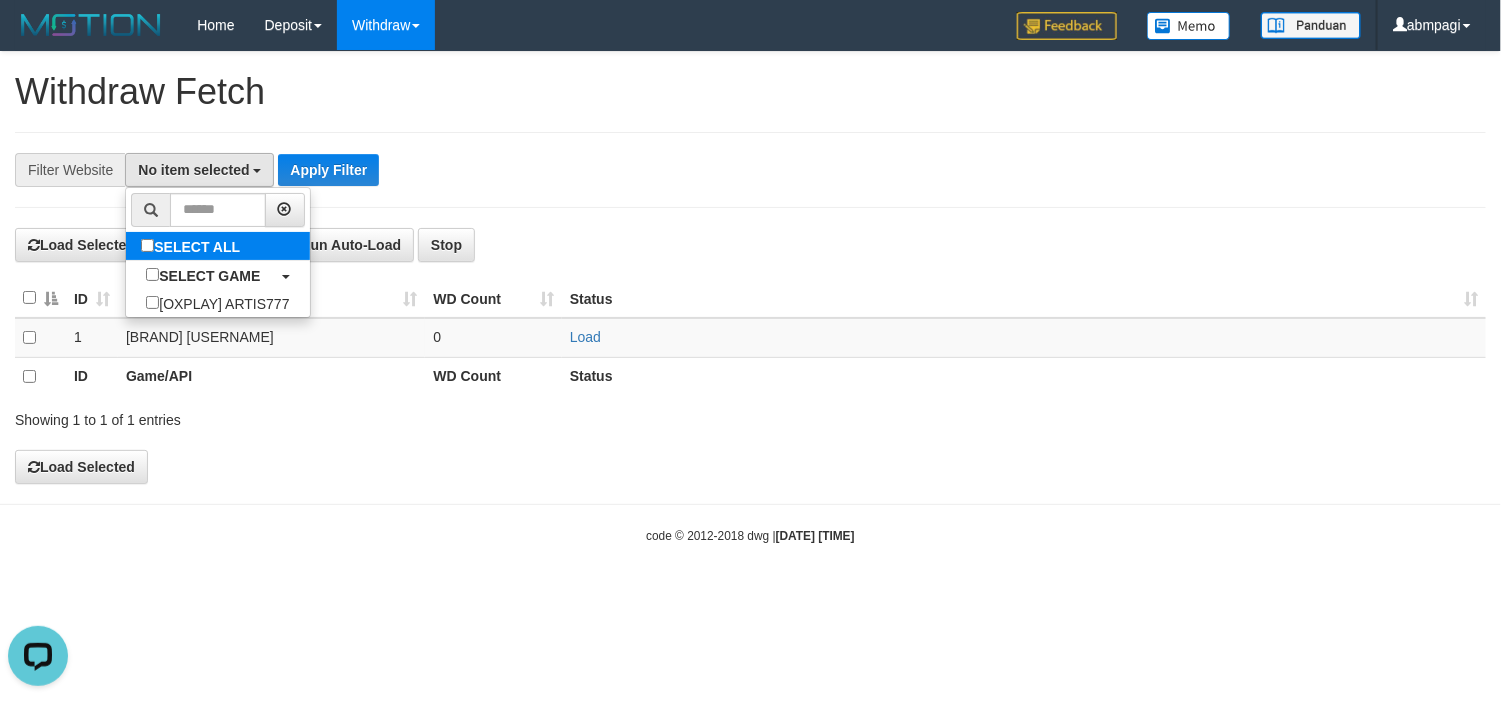 select on "****" 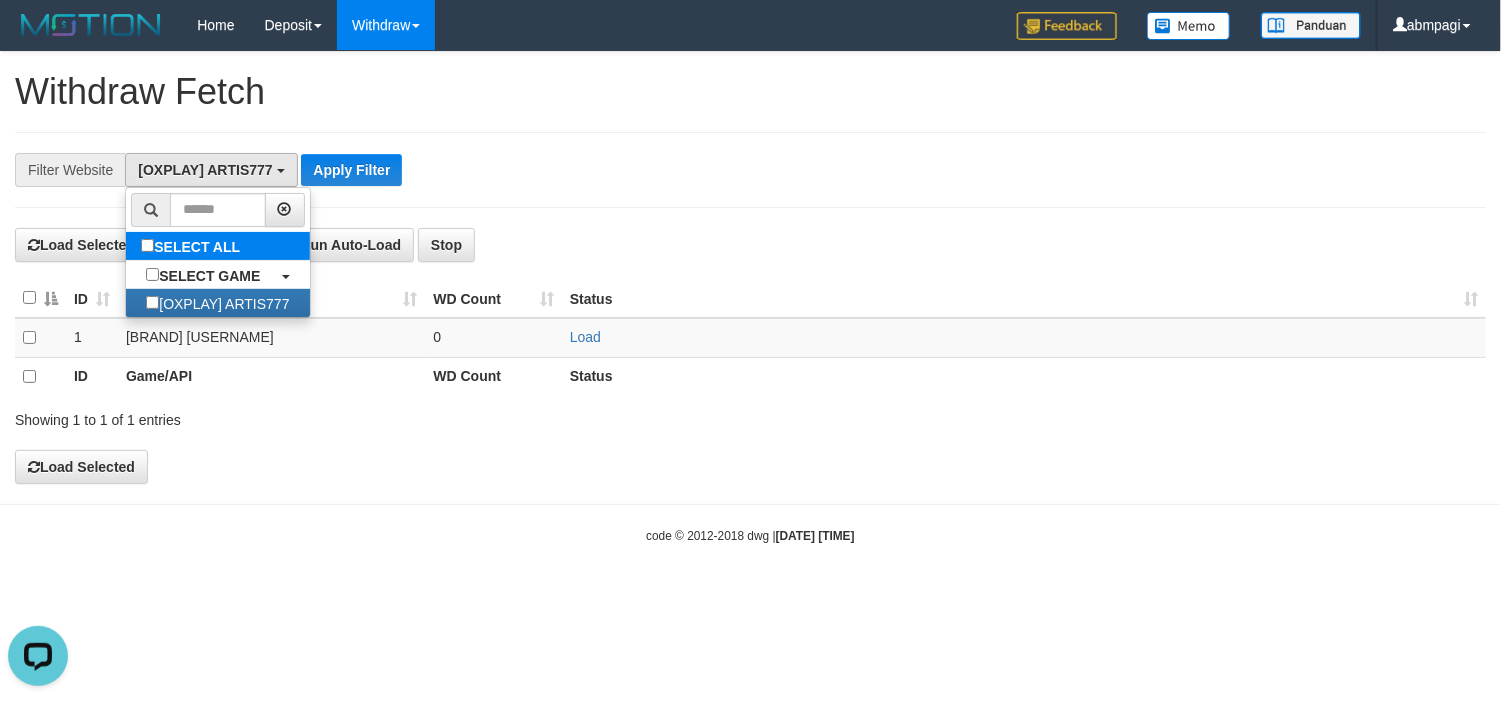 scroll, scrollTop: 18, scrollLeft: 0, axis: vertical 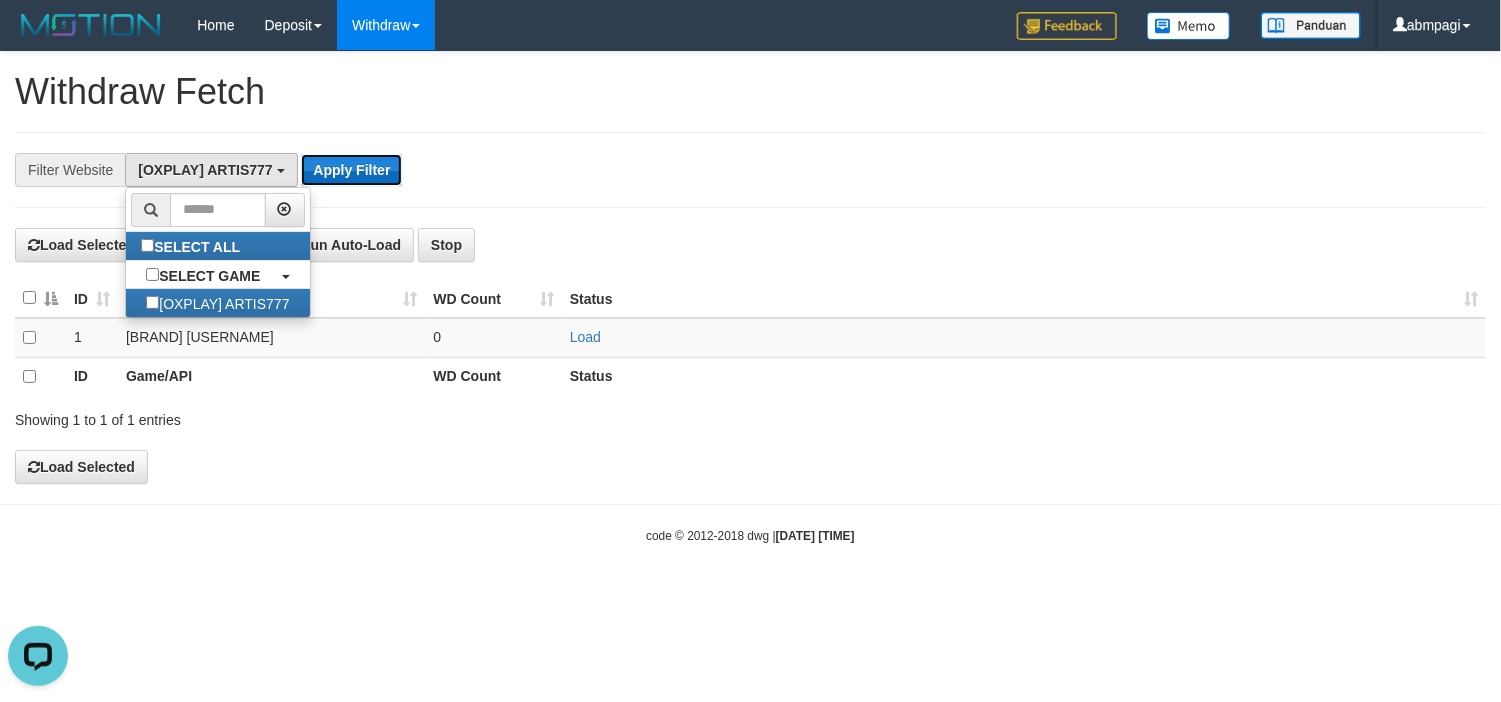 click on "Apply Filter" at bounding box center (351, 170) 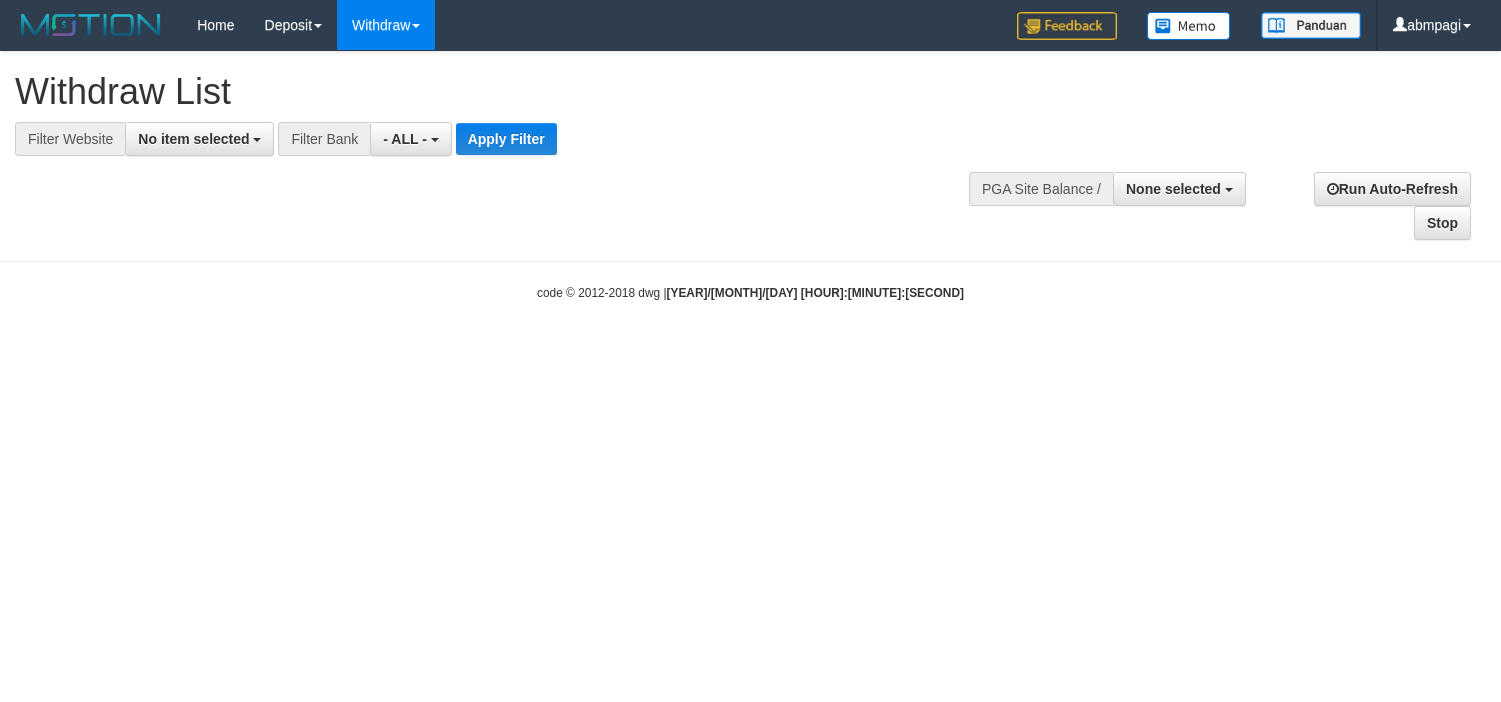 select 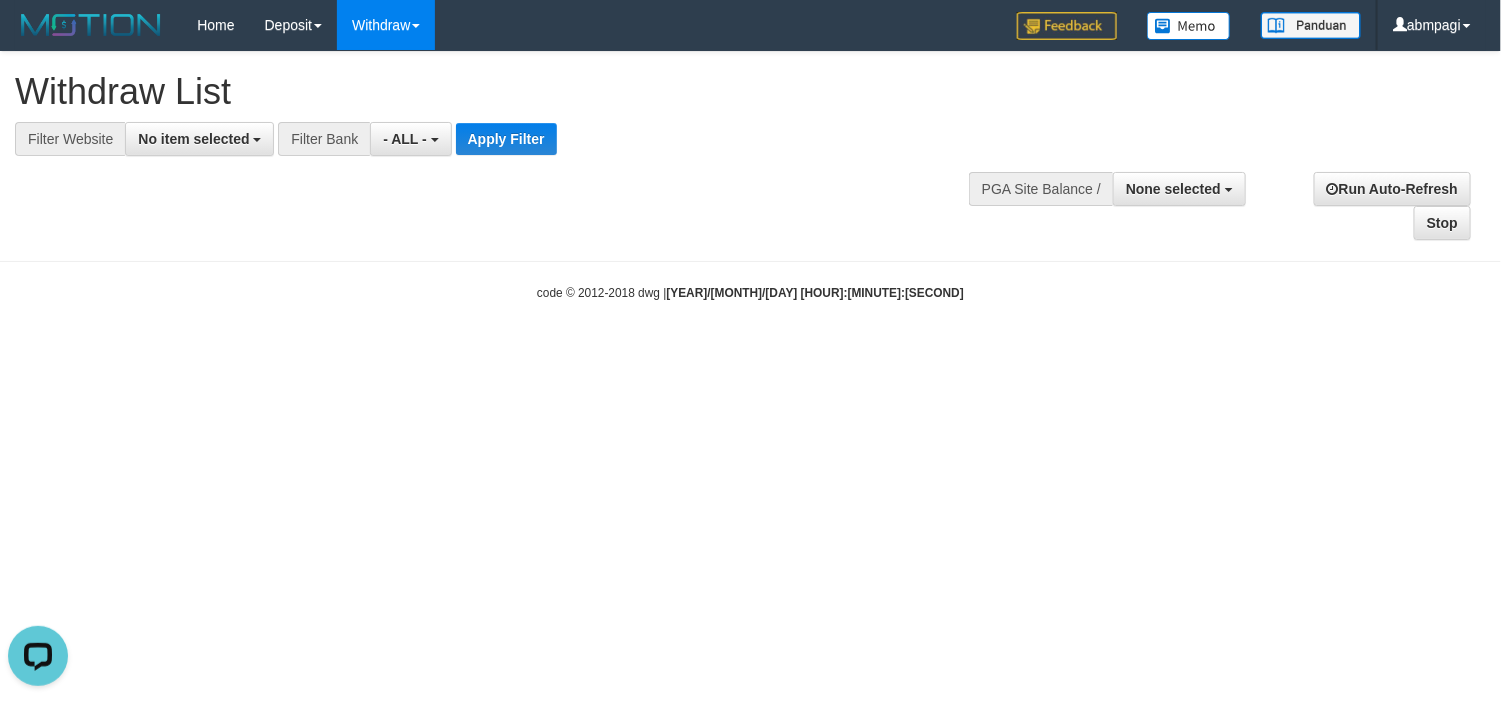 scroll, scrollTop: 0, scrollLeft: 0, axis: both 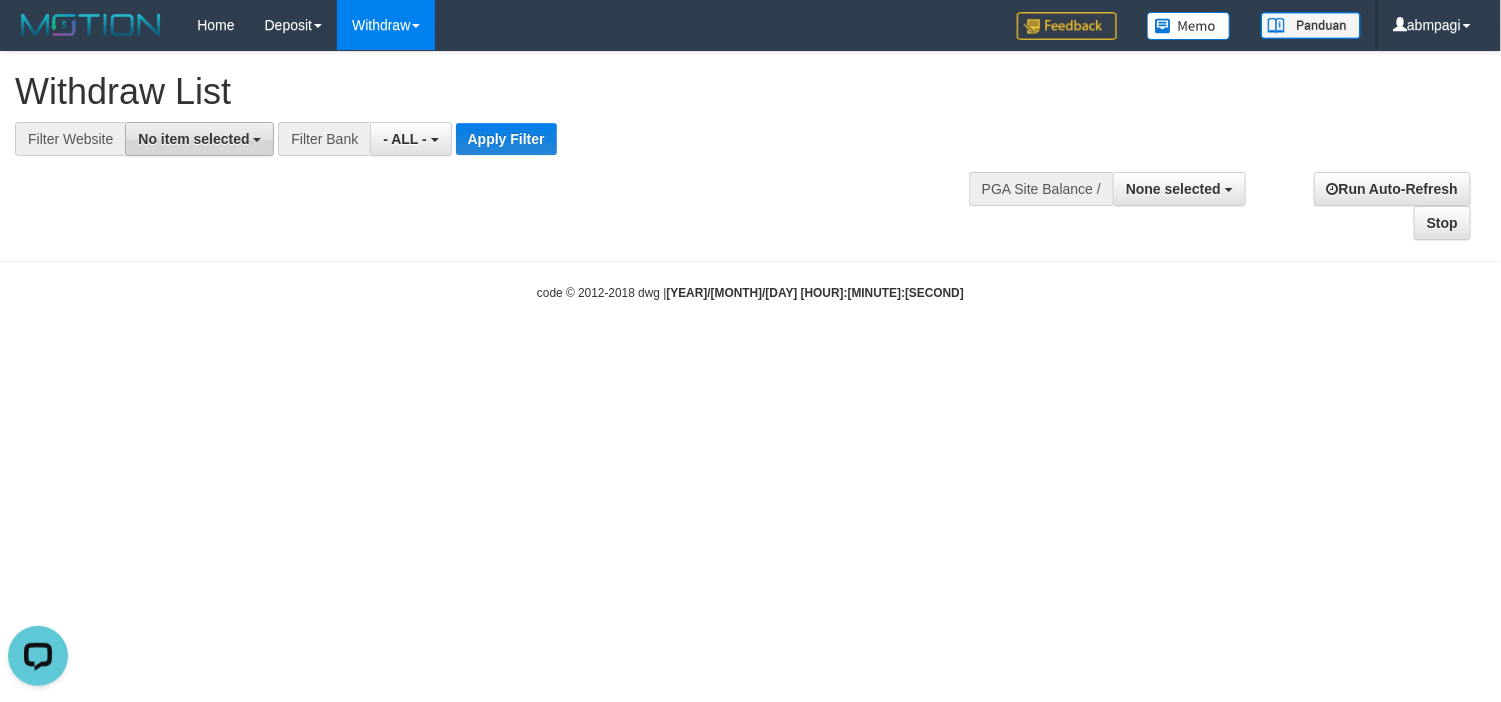 click on "No item selected" at bounding box center [199, 139] 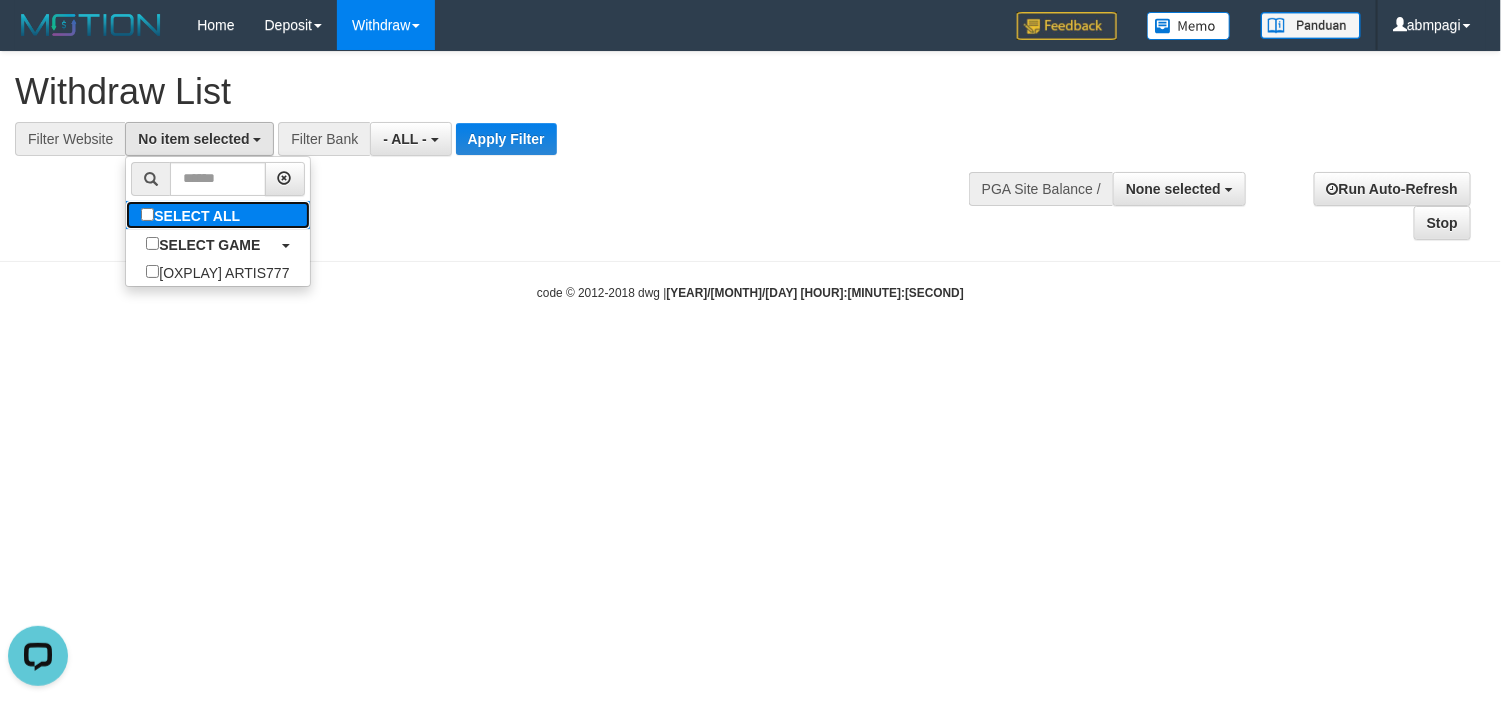 click on "SELECT ALL" at bounding box center (193, 215) 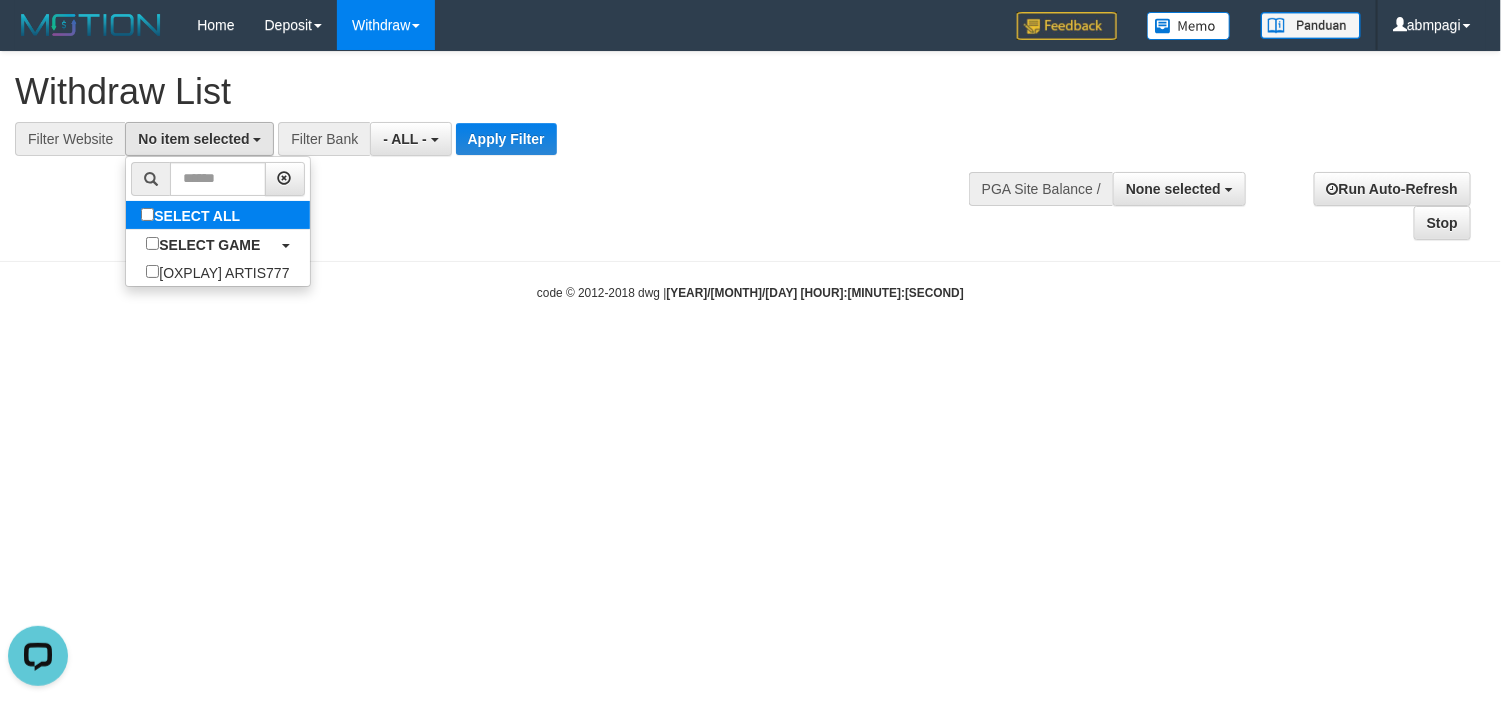 select on "****" 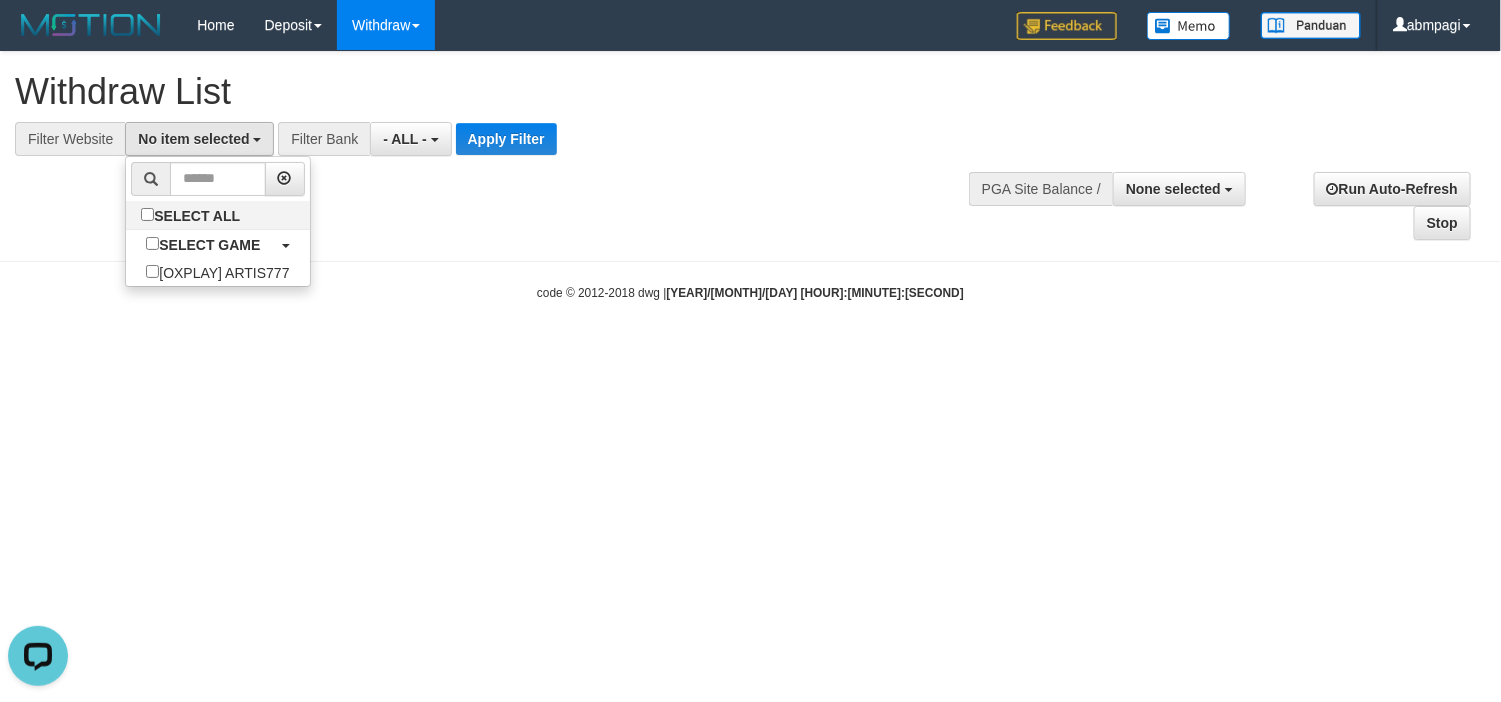 scroll, scrollTop: 18, scrollLeft: 0, axis: vertical 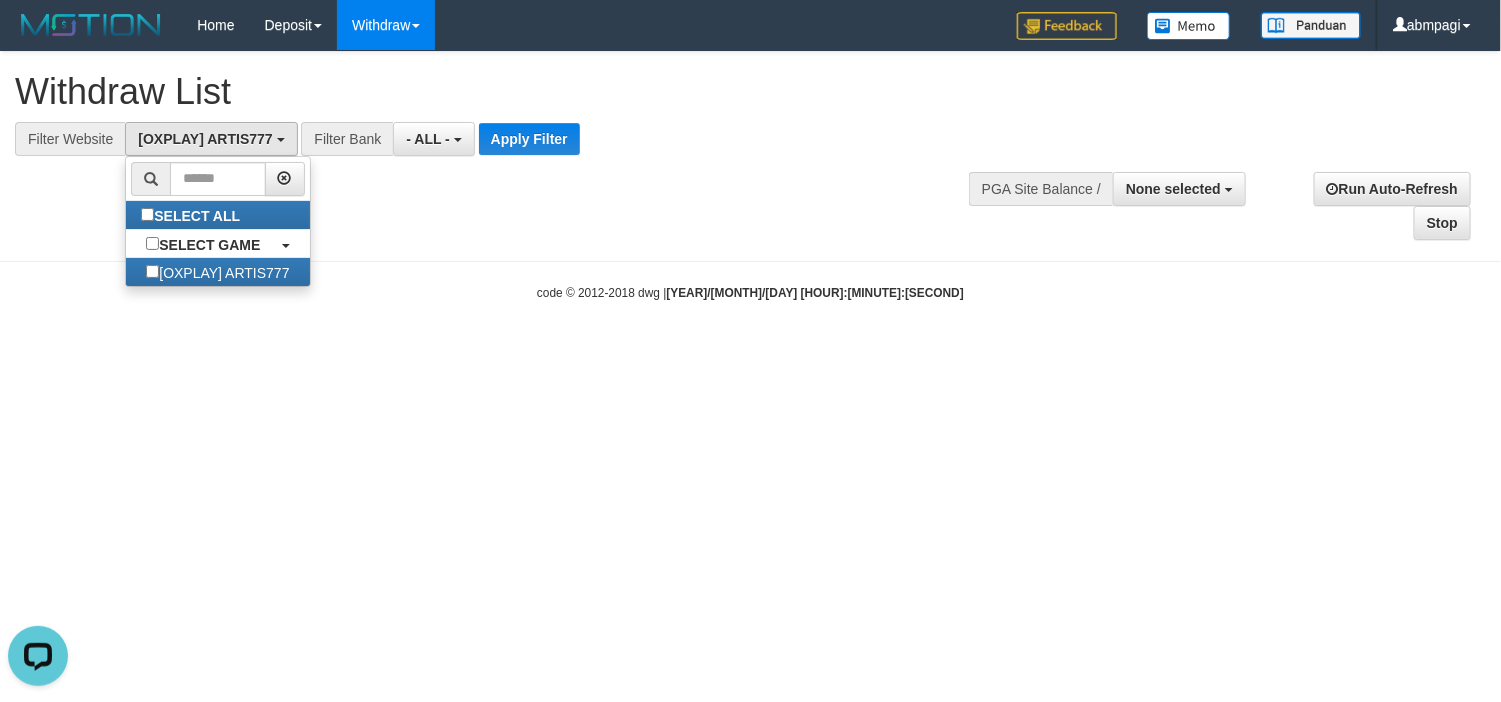 click on "**********" at bounding box center (505, 104) 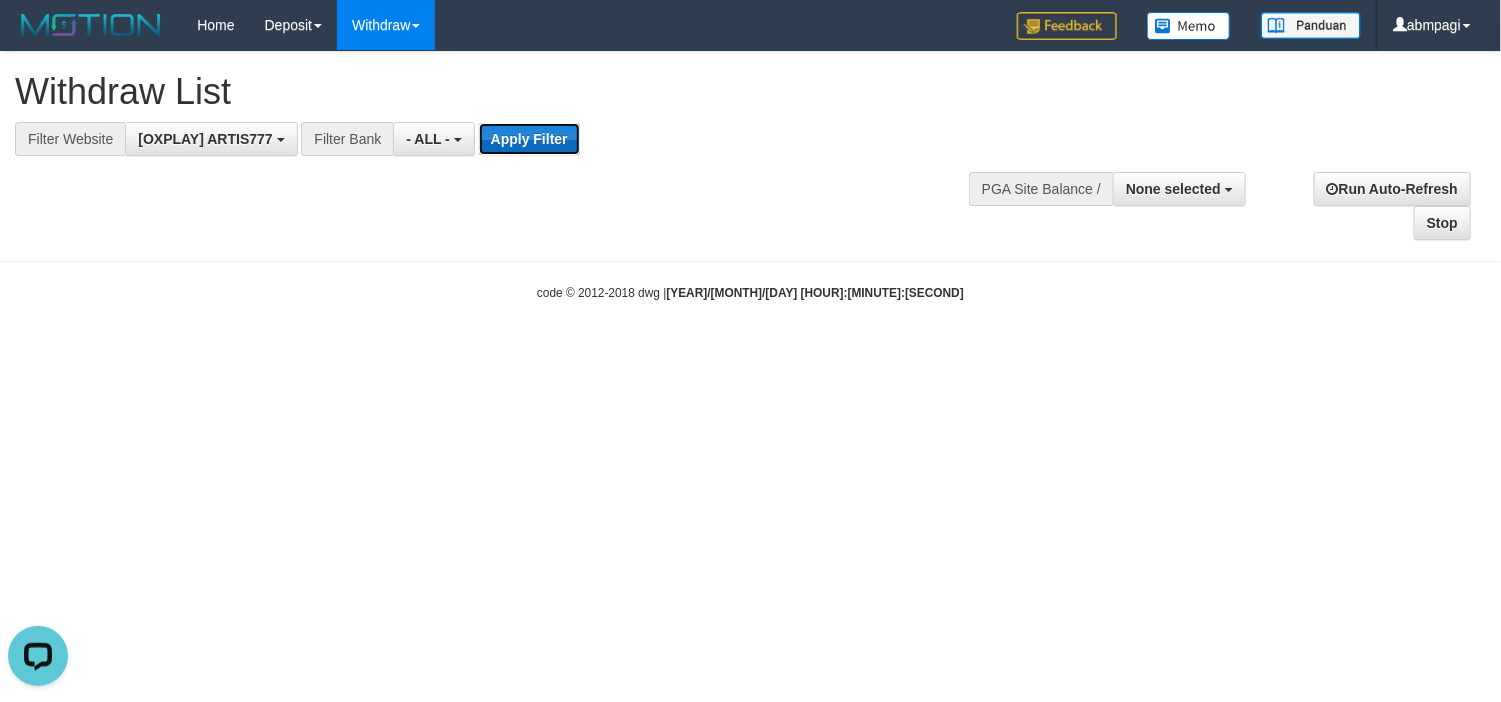 click on "Apply Filter" at bounding box center [529, 139] 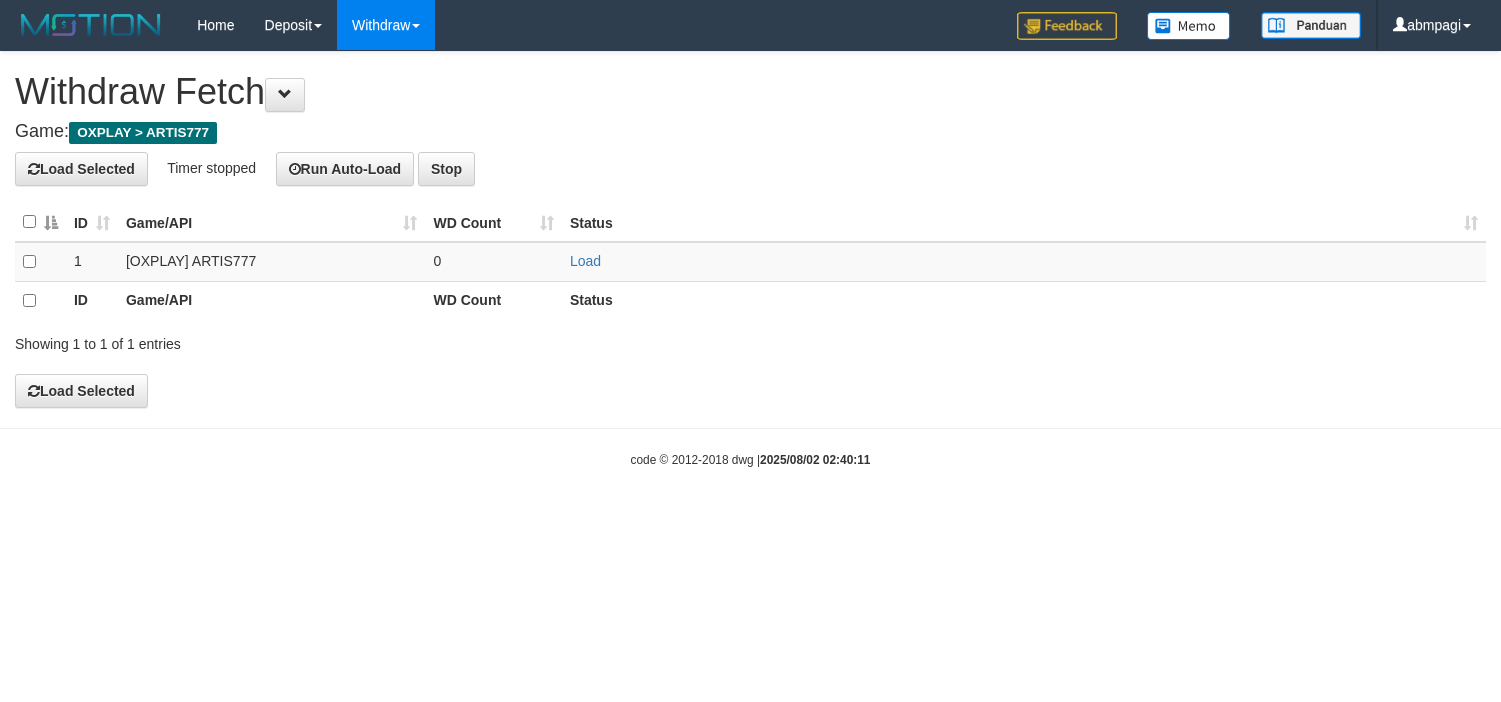 scroll, scrollTop: 0, scrollLeft: 0, axis: both 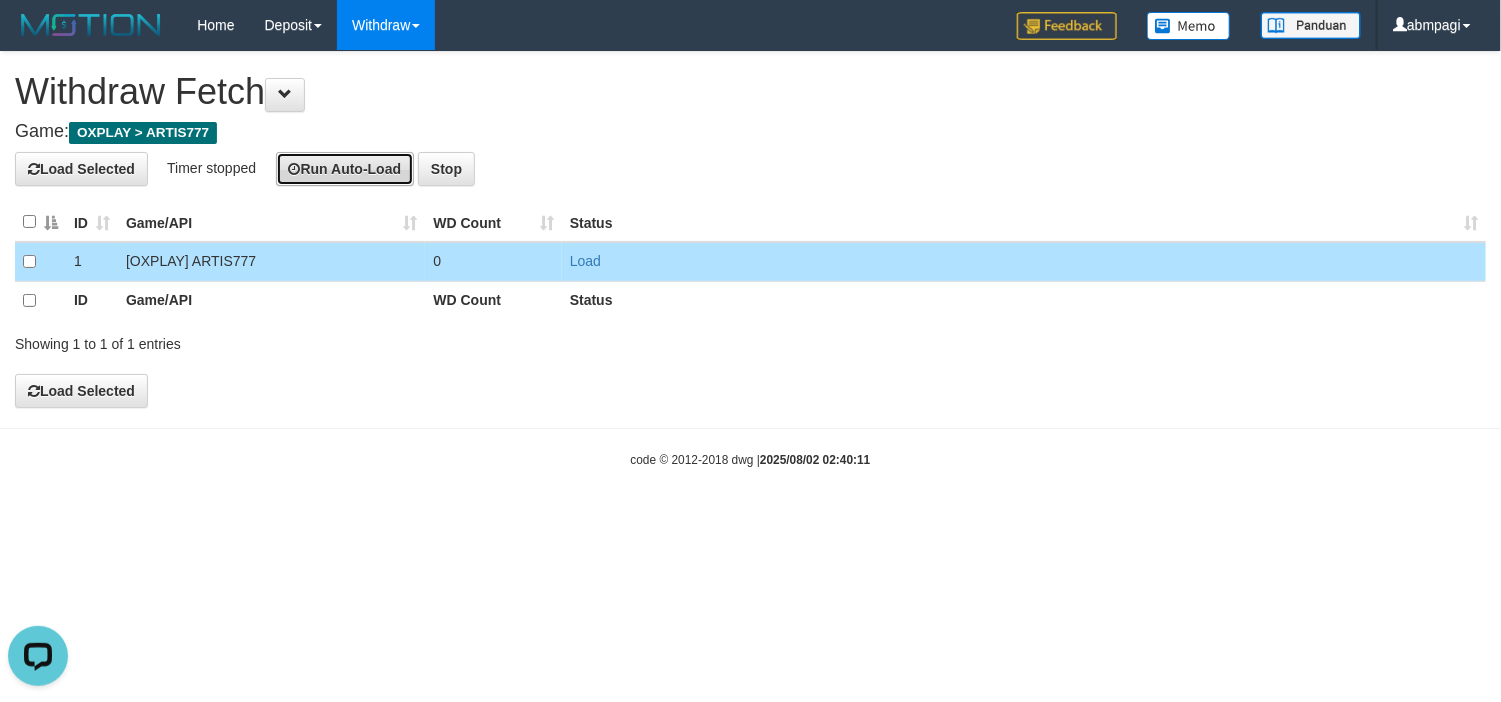 click on "Run Auto-Load" at bounding box center [345, 169] 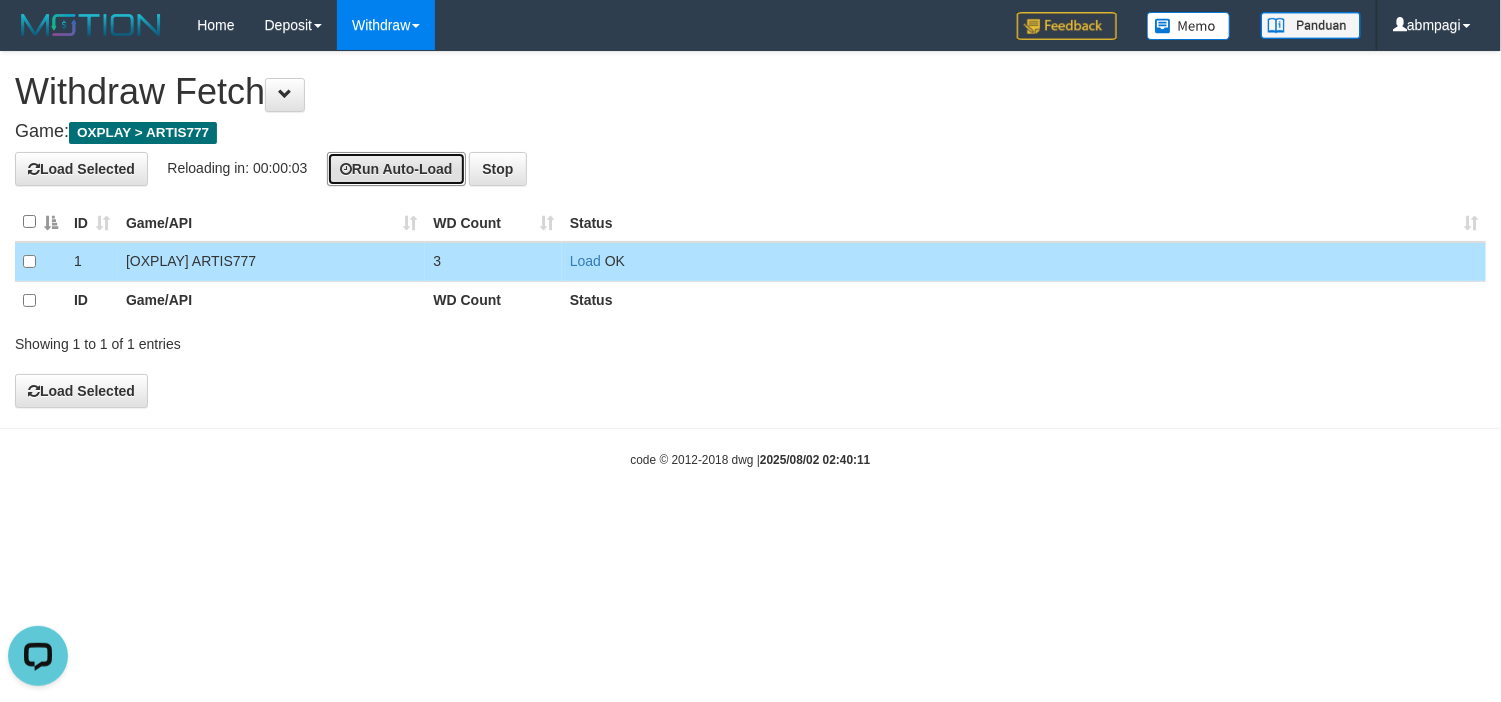 type 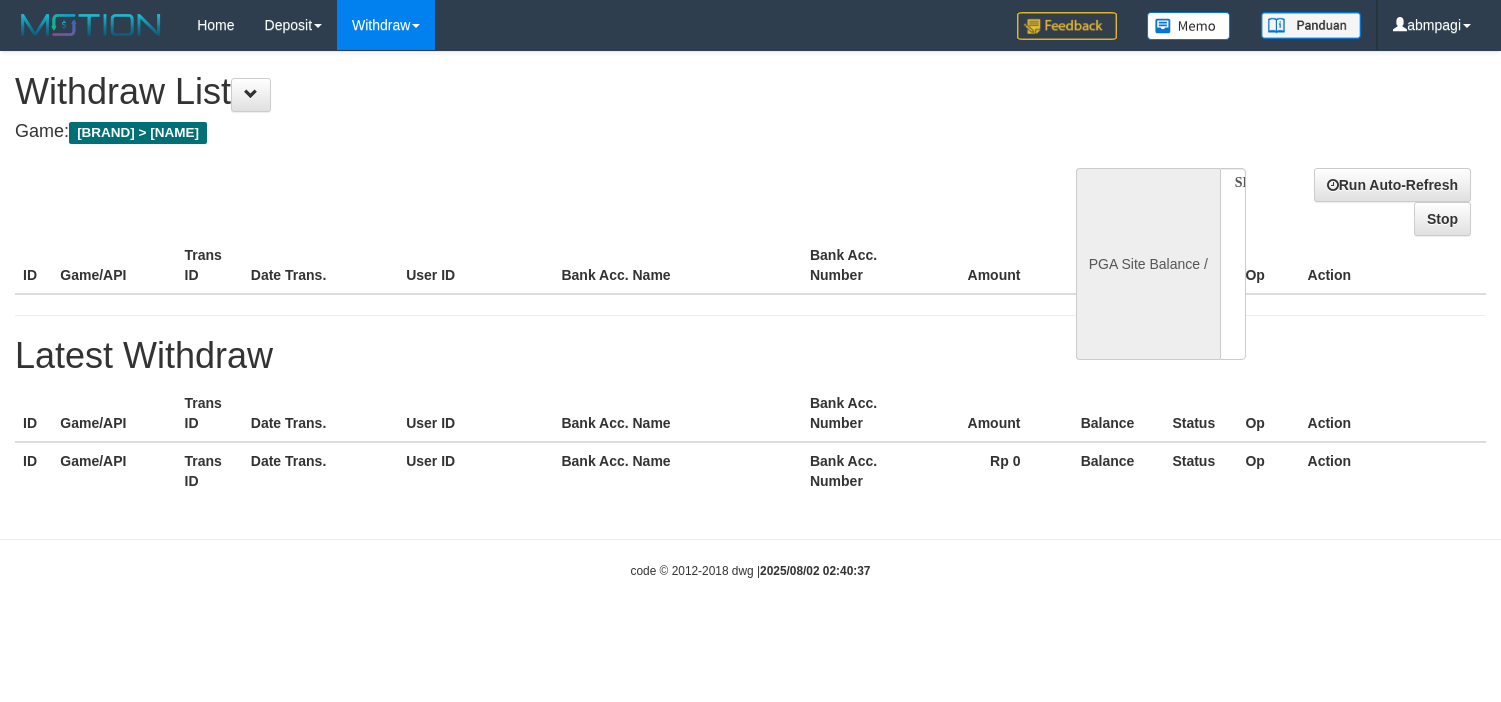 select 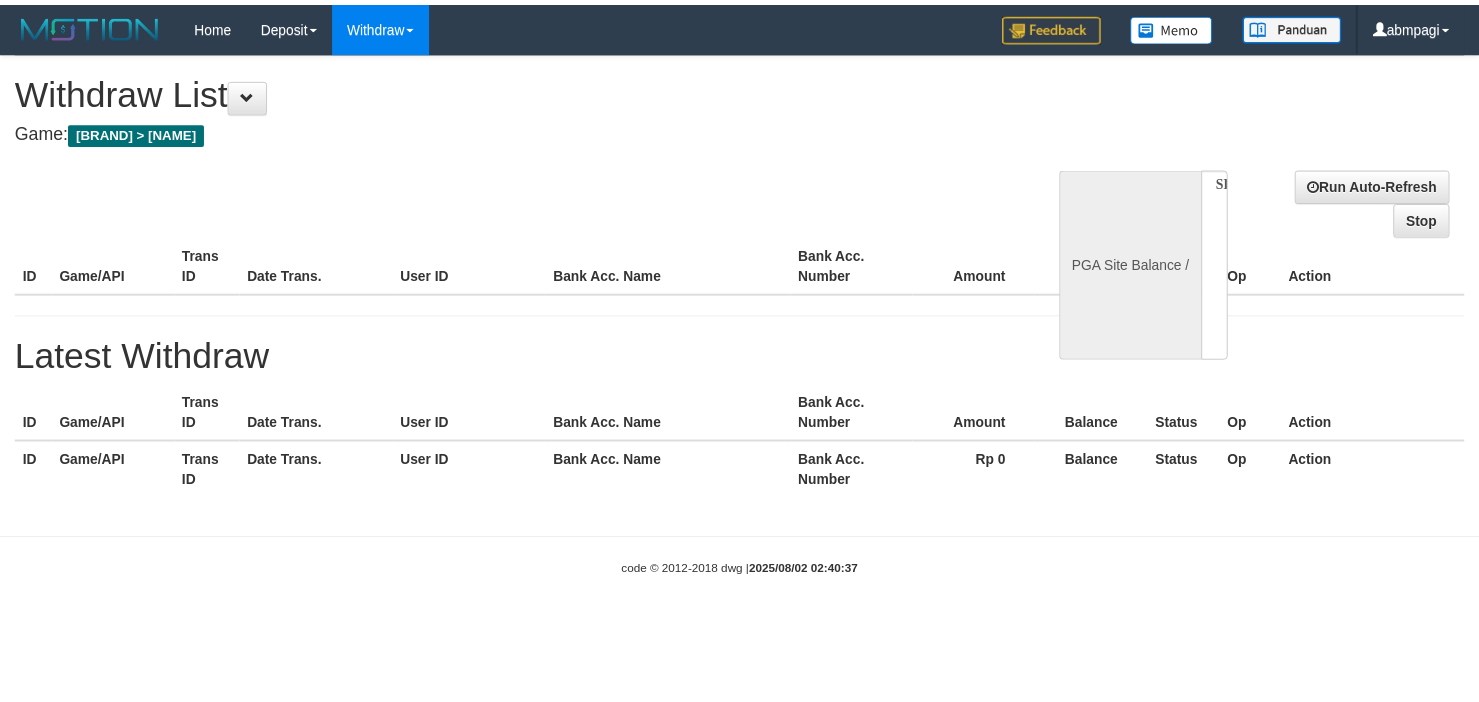 scroll, scrollTop: 0, scrollLeft: 0, axis: both 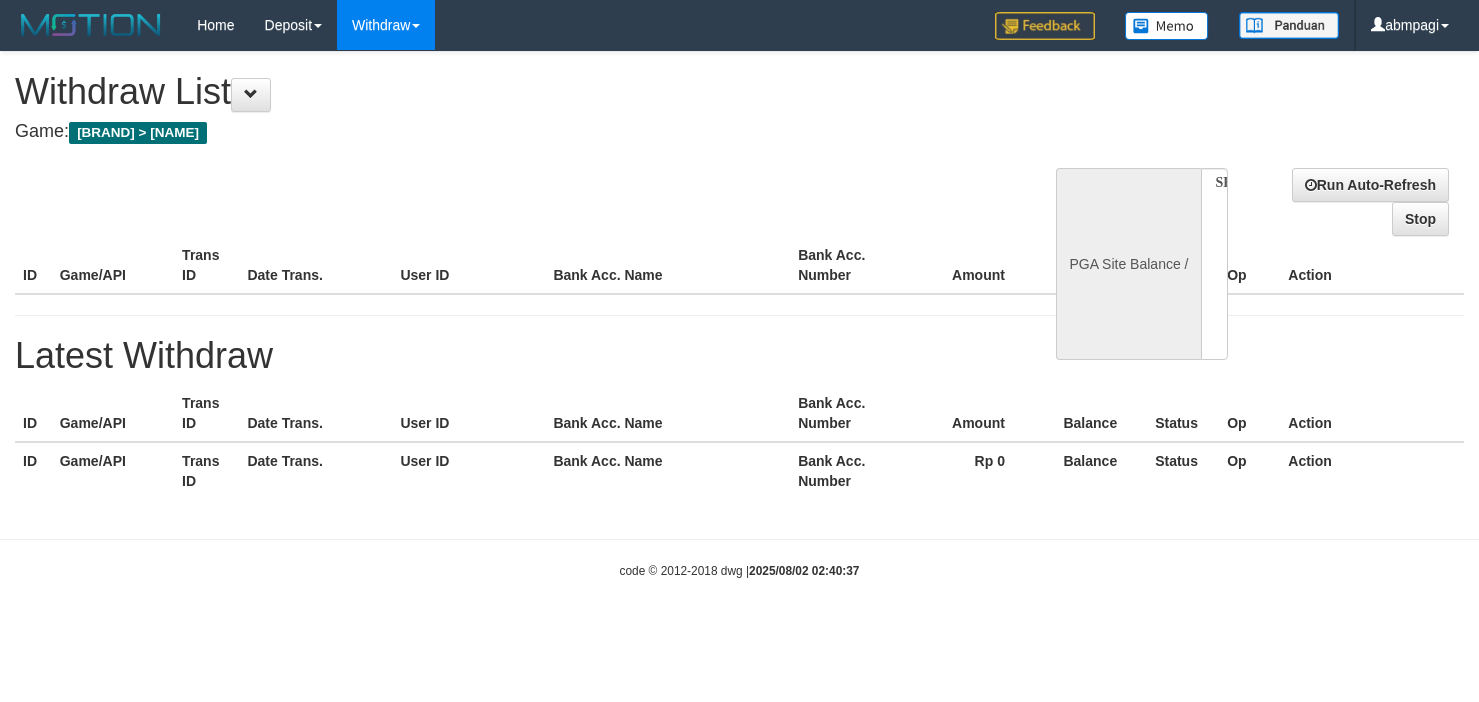 select on "**" 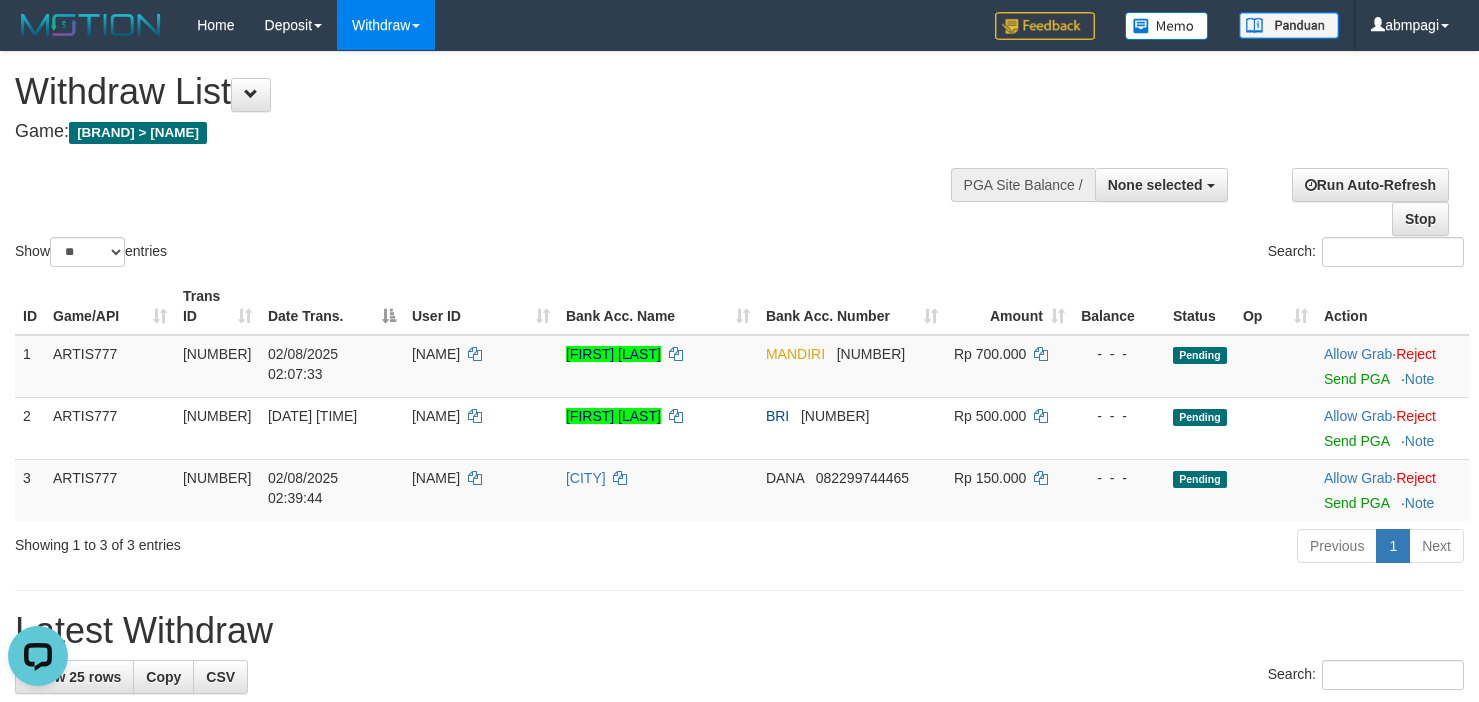 scroll, scrollTop: 0, scrollLeft: 0, axis: both 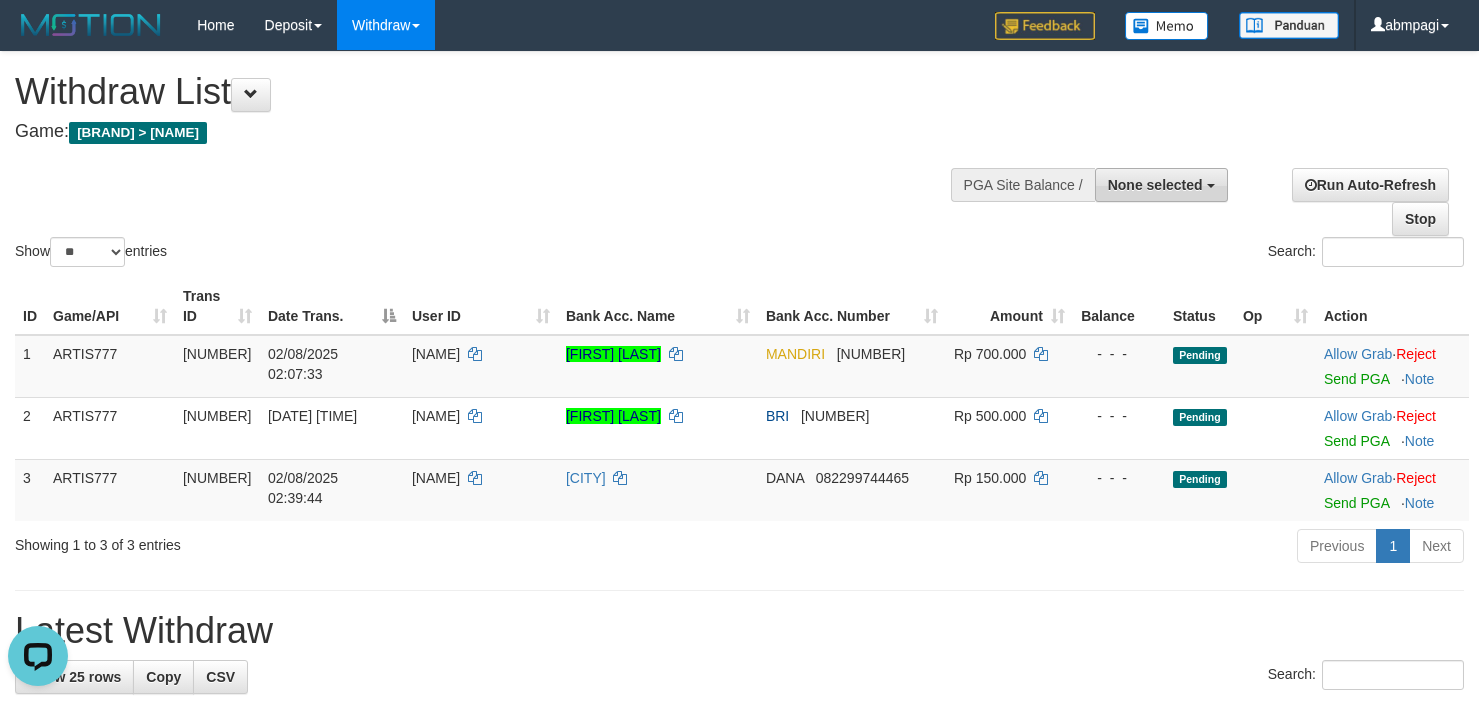 click on "None selected" at bounding box center (1161, 185) 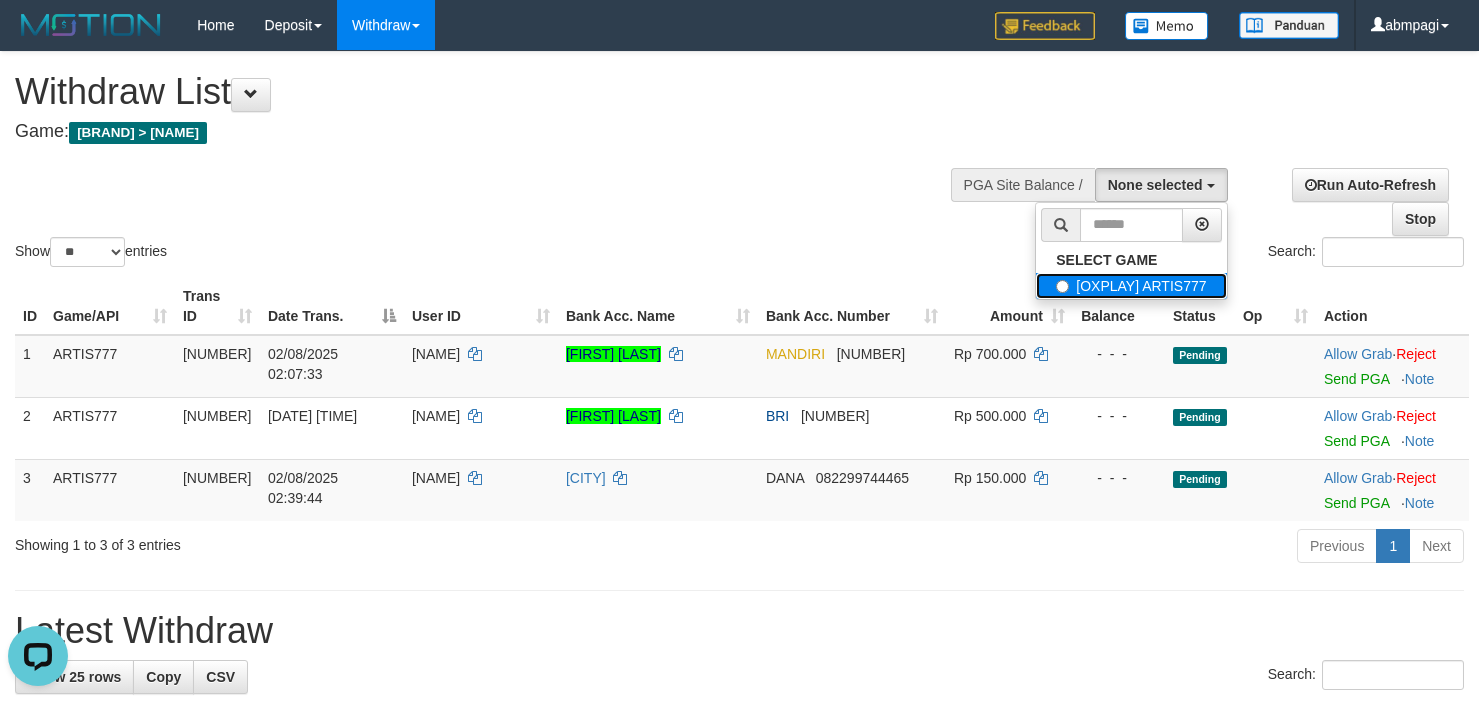click on "[OXPLAY] ARTIS777" at bounding box center [1131, 286] 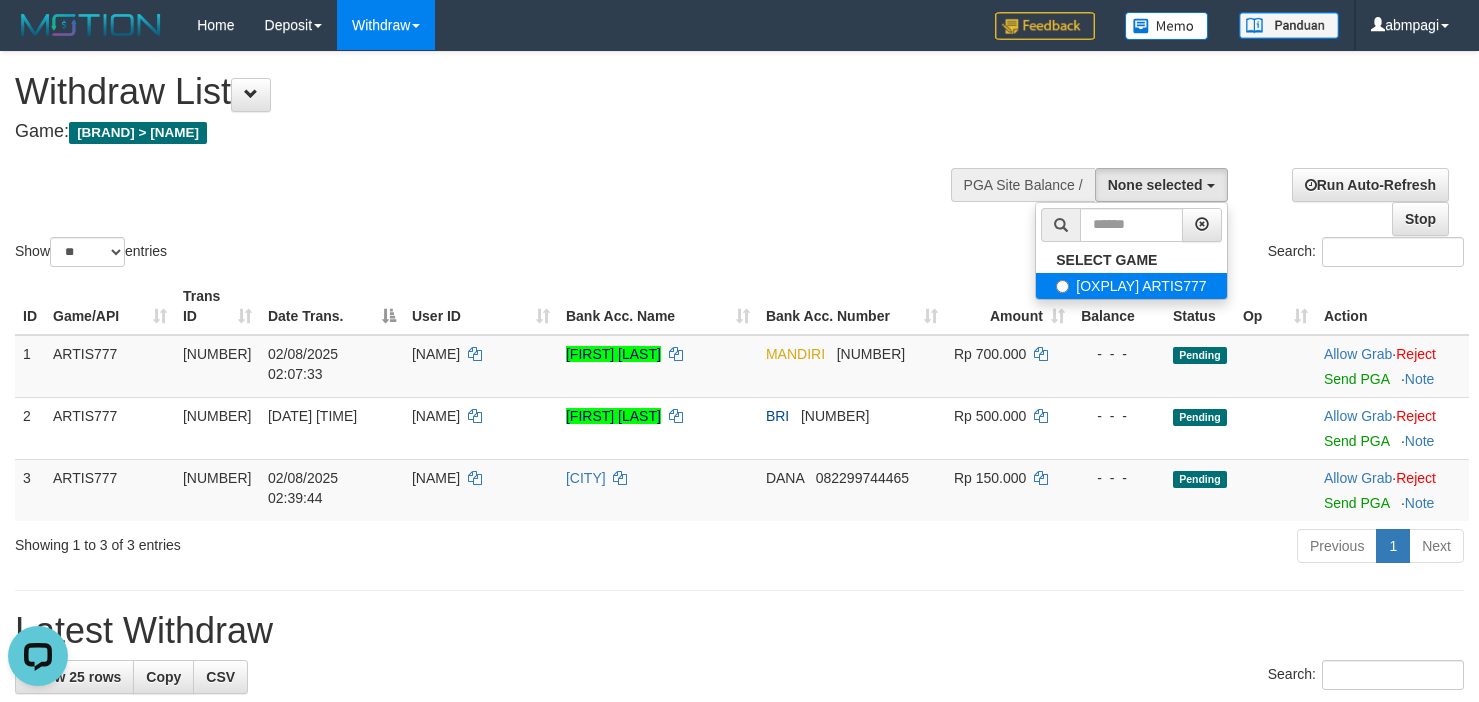 select on "****" 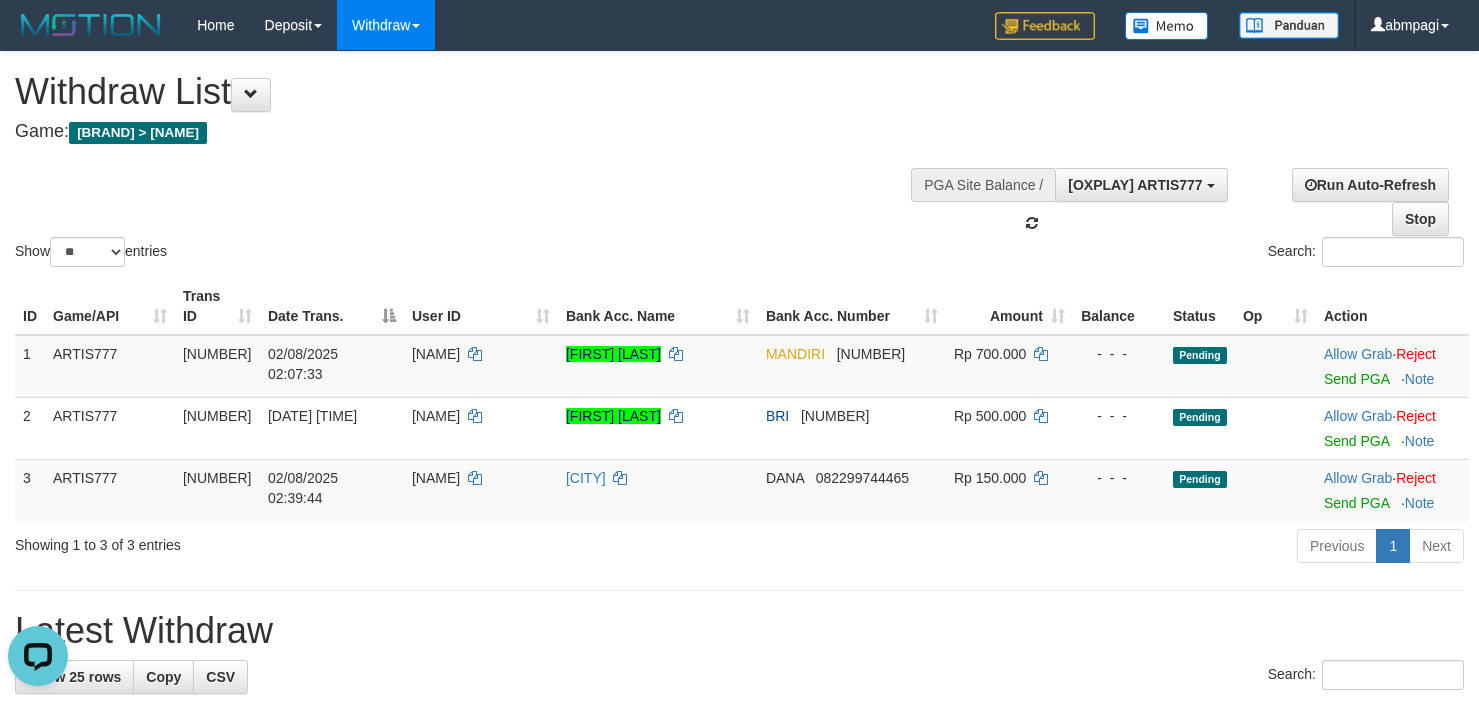 scroll, scrollTop: 18, scrollLeft: 0, axis: vertical 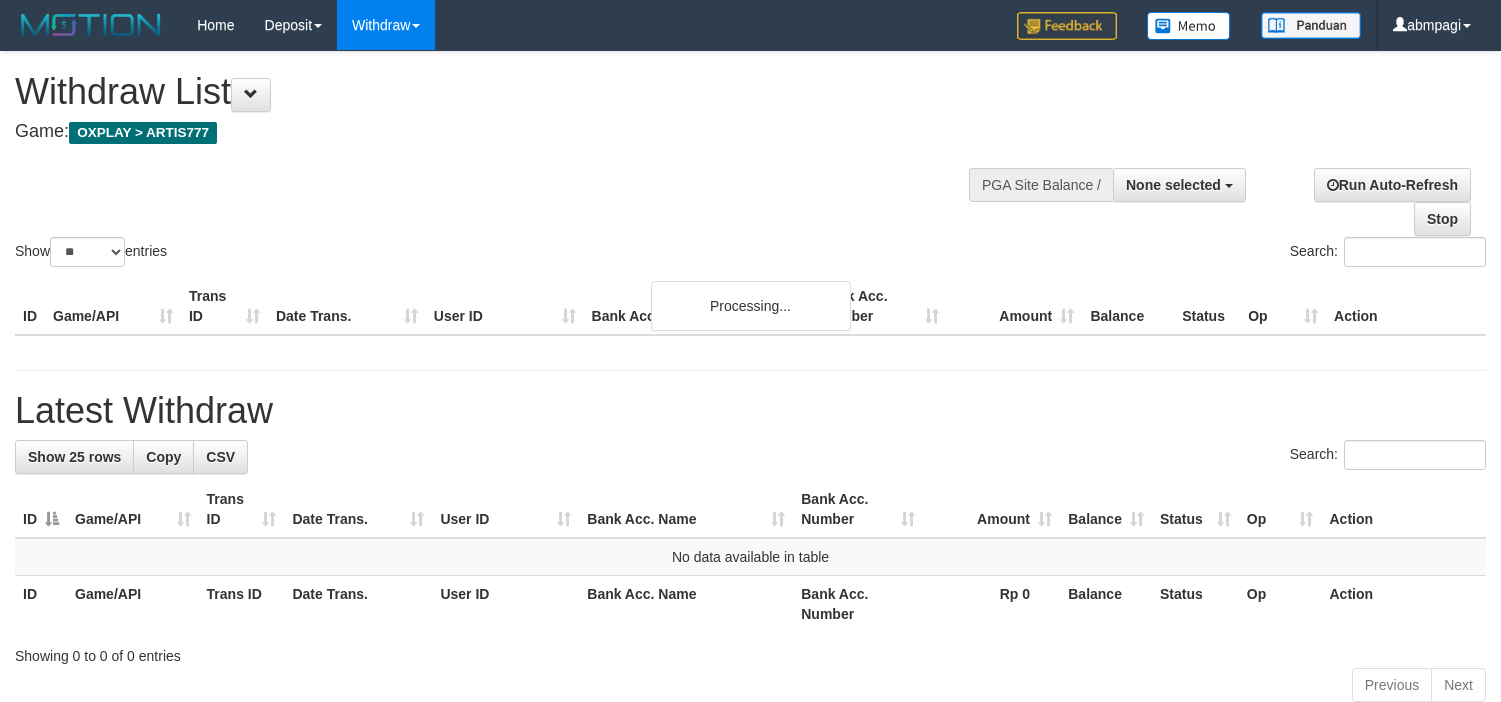 select 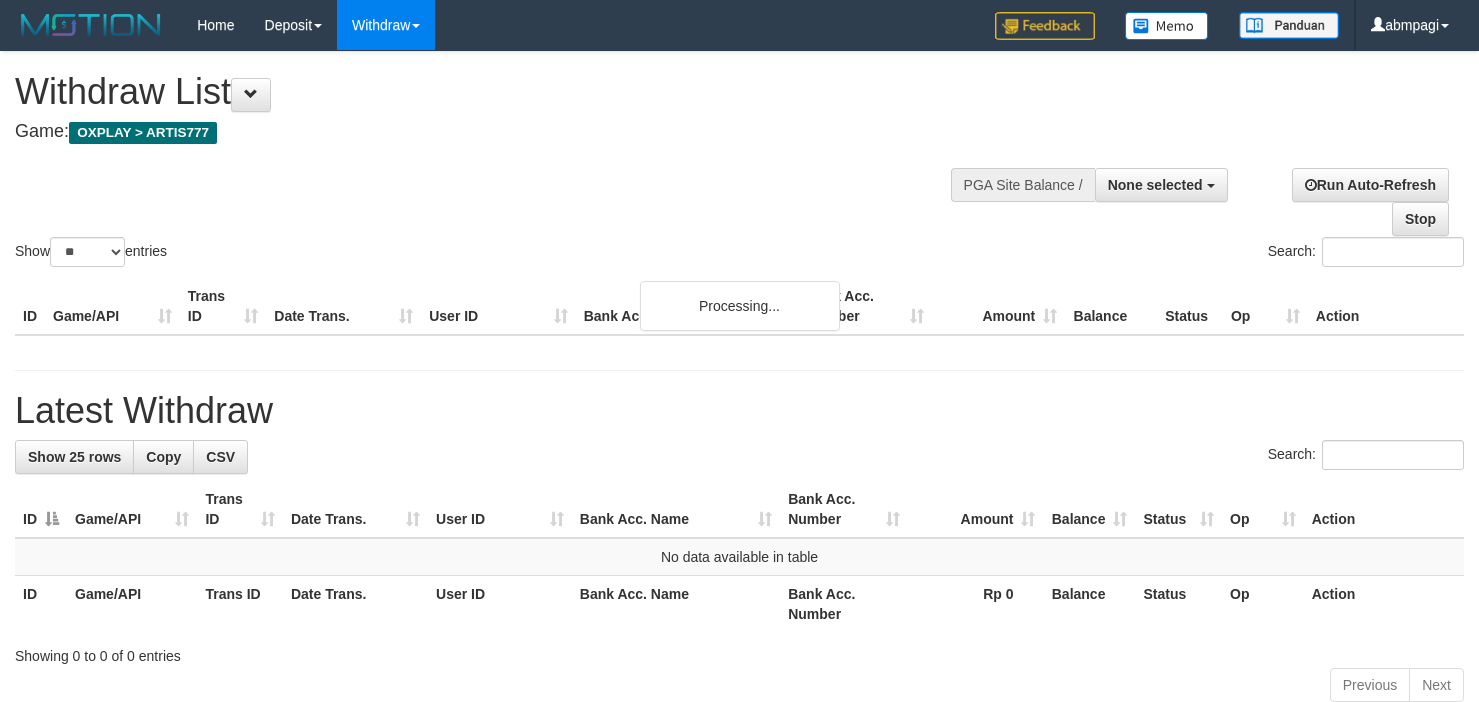 scroll, scrollTop: 300, scrollLeft: 0, axis: vertical 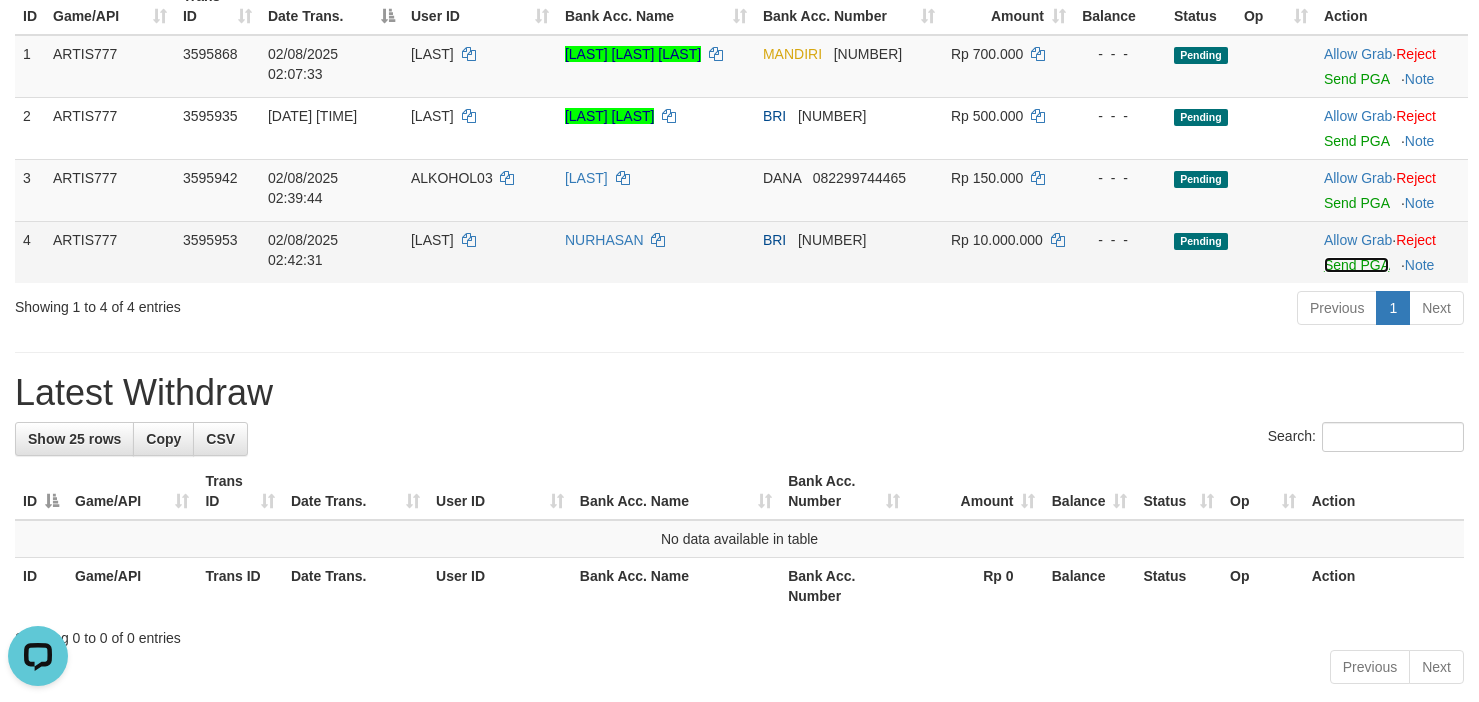 click on "Send PGA" at bounding box center (1356, 265) 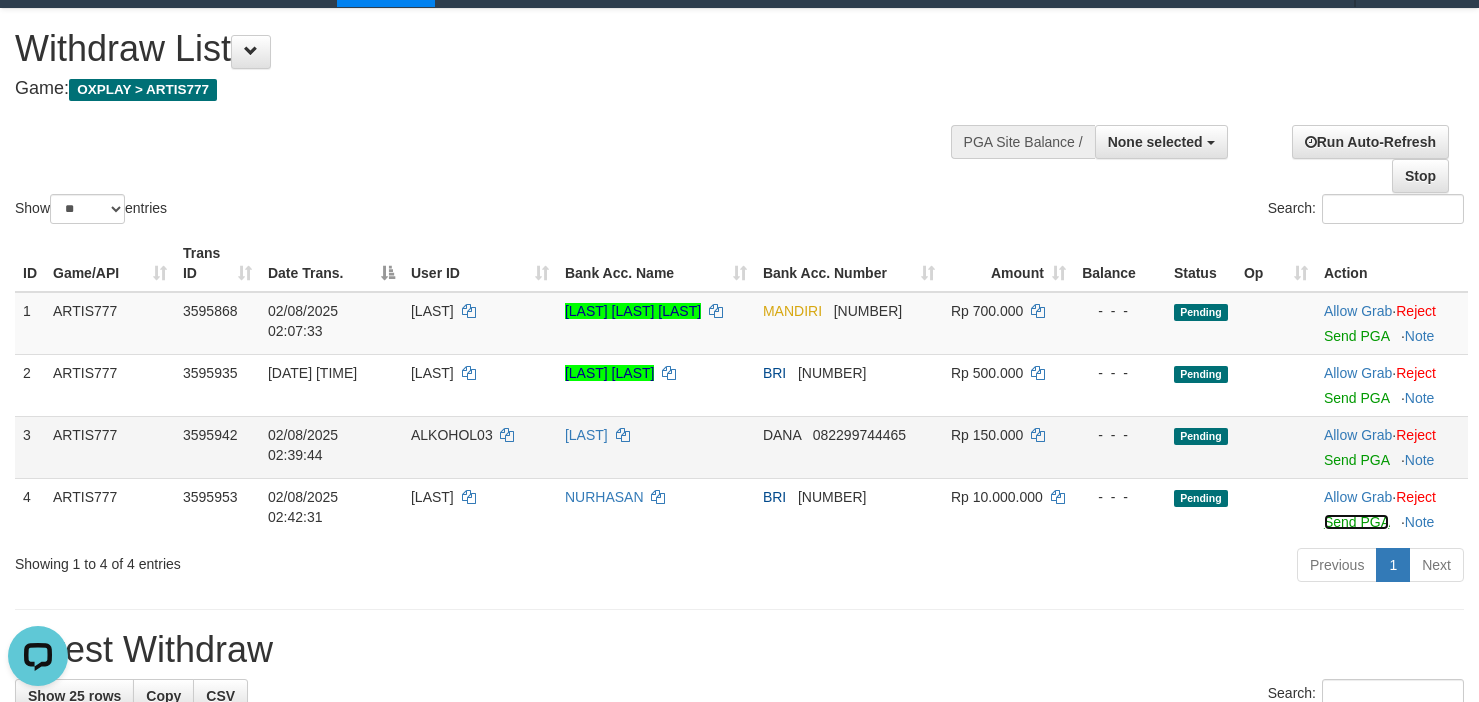 scroll, scrollTop: 0, scrollLeft: 0, axis: both 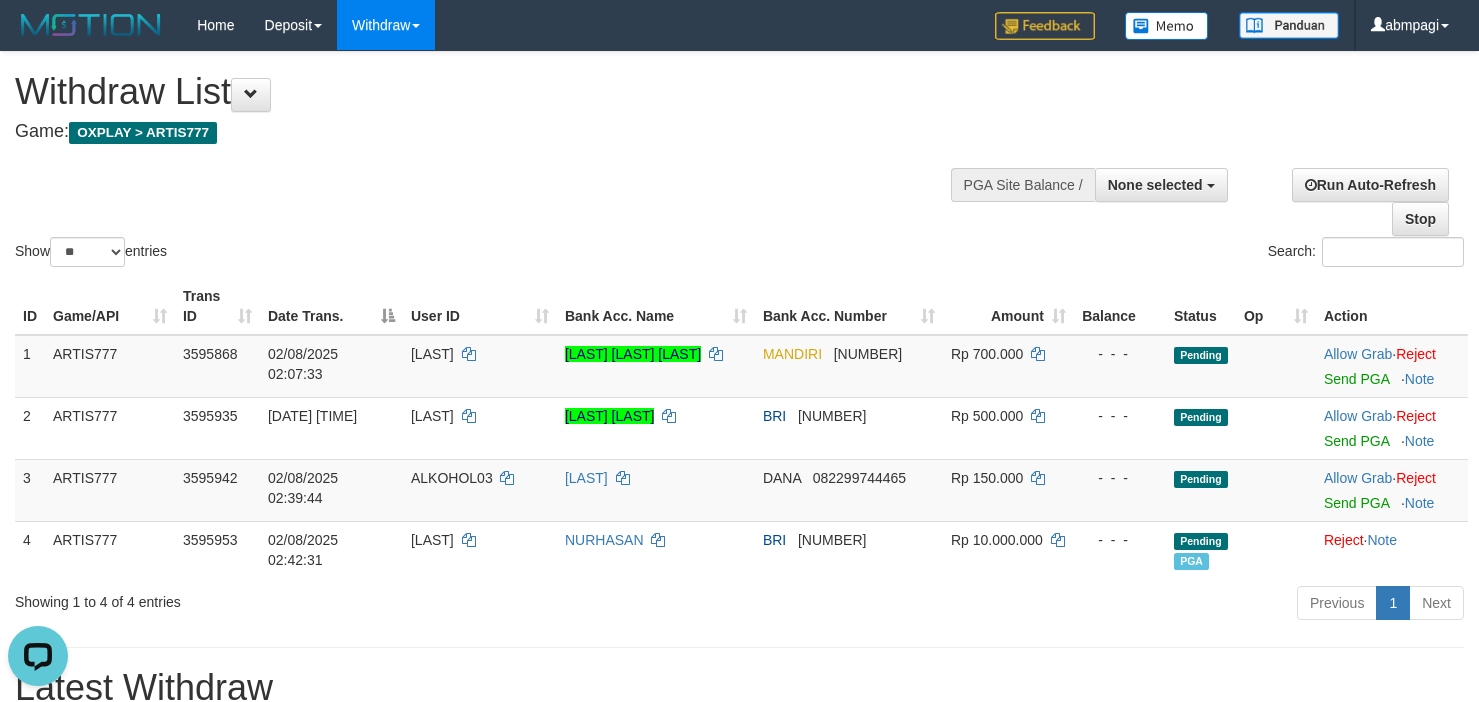 click on "Show  ** ** ** ***  entries Search:" at bounding box center [739, 161] 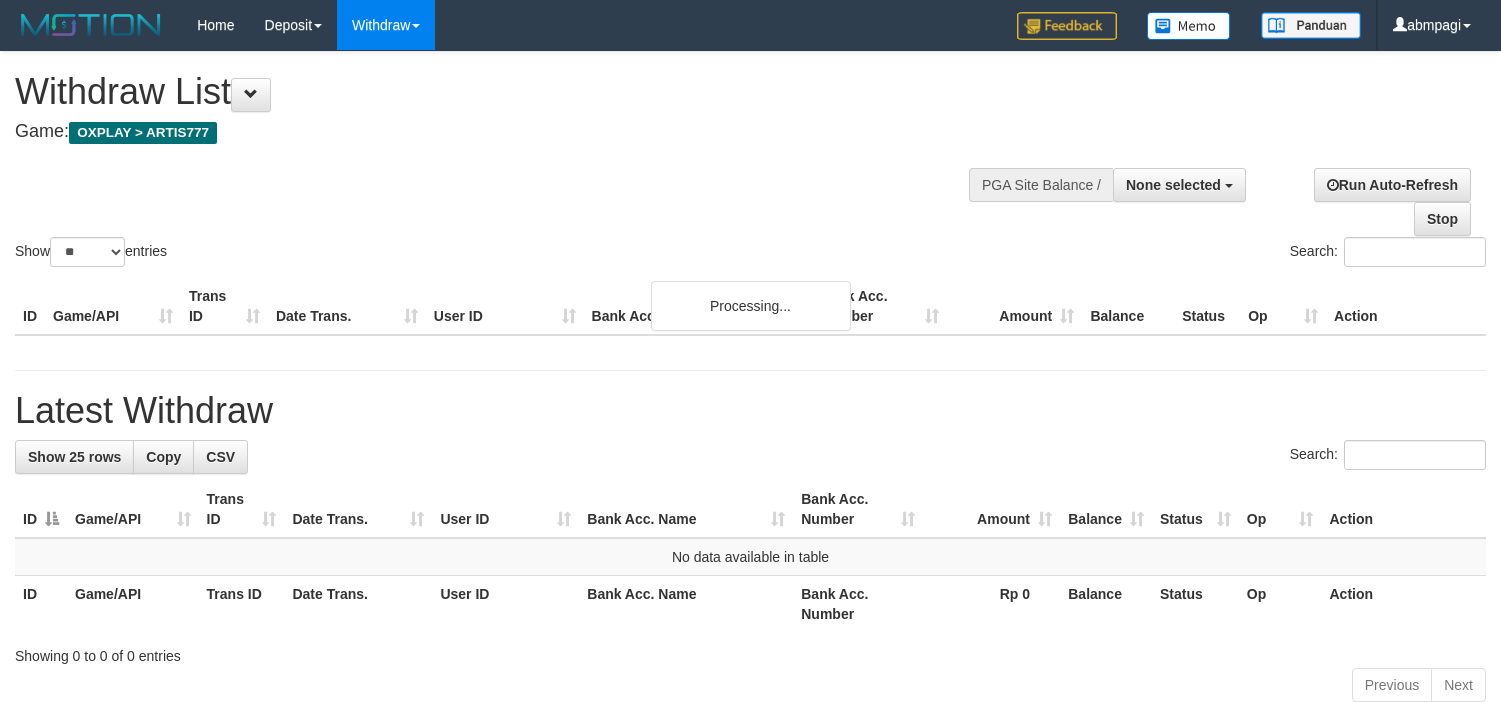 select 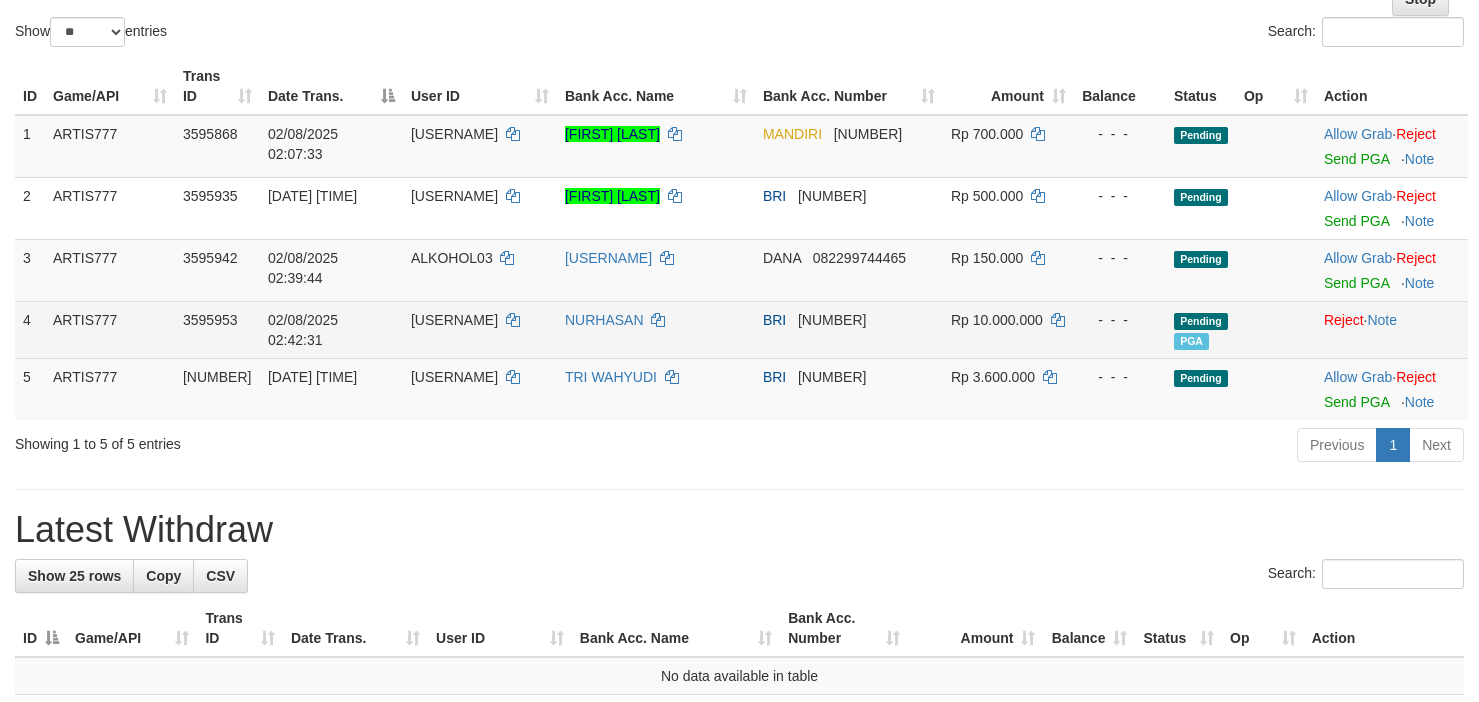 scroll, scrollTop: 166, scrollLeft: 0, axis: vertical 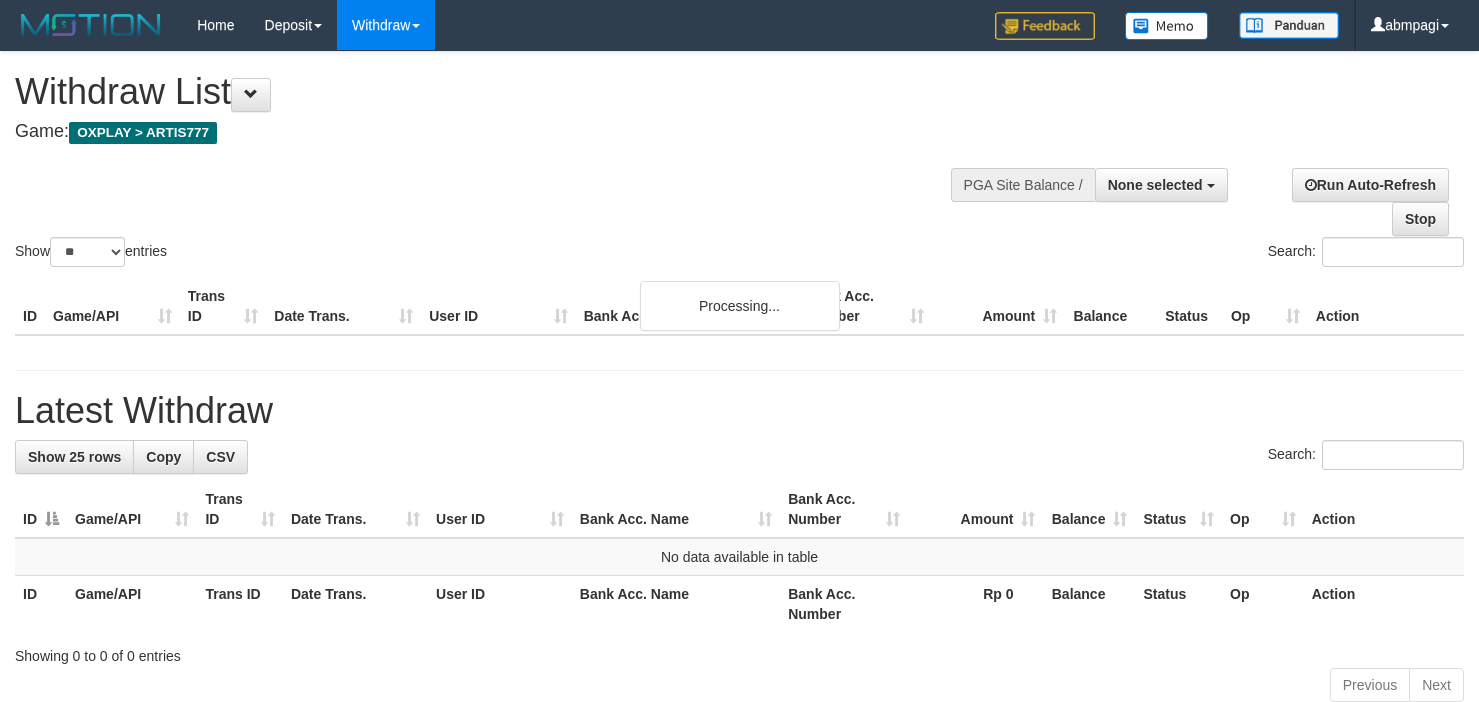 select 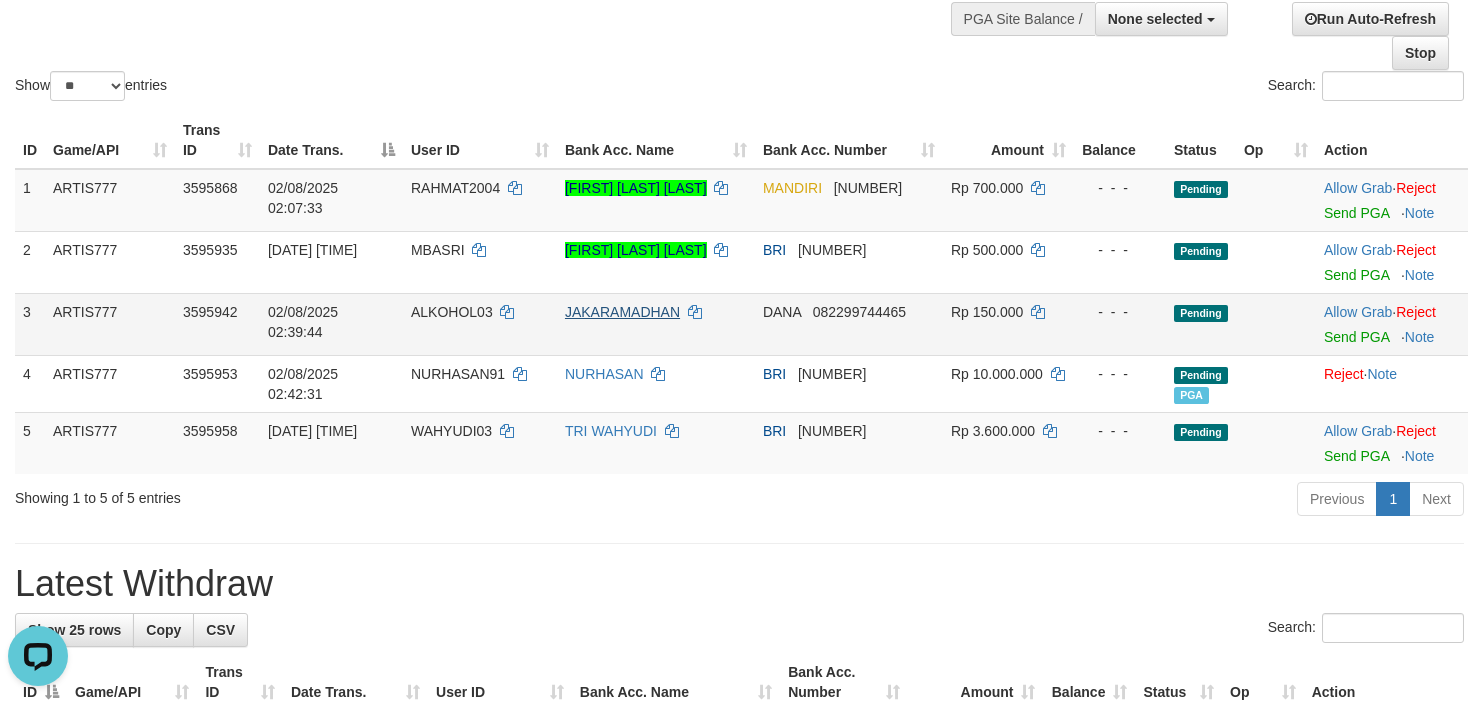 scroll, scrollTop: 0, scrollLeft: 0, axis: both 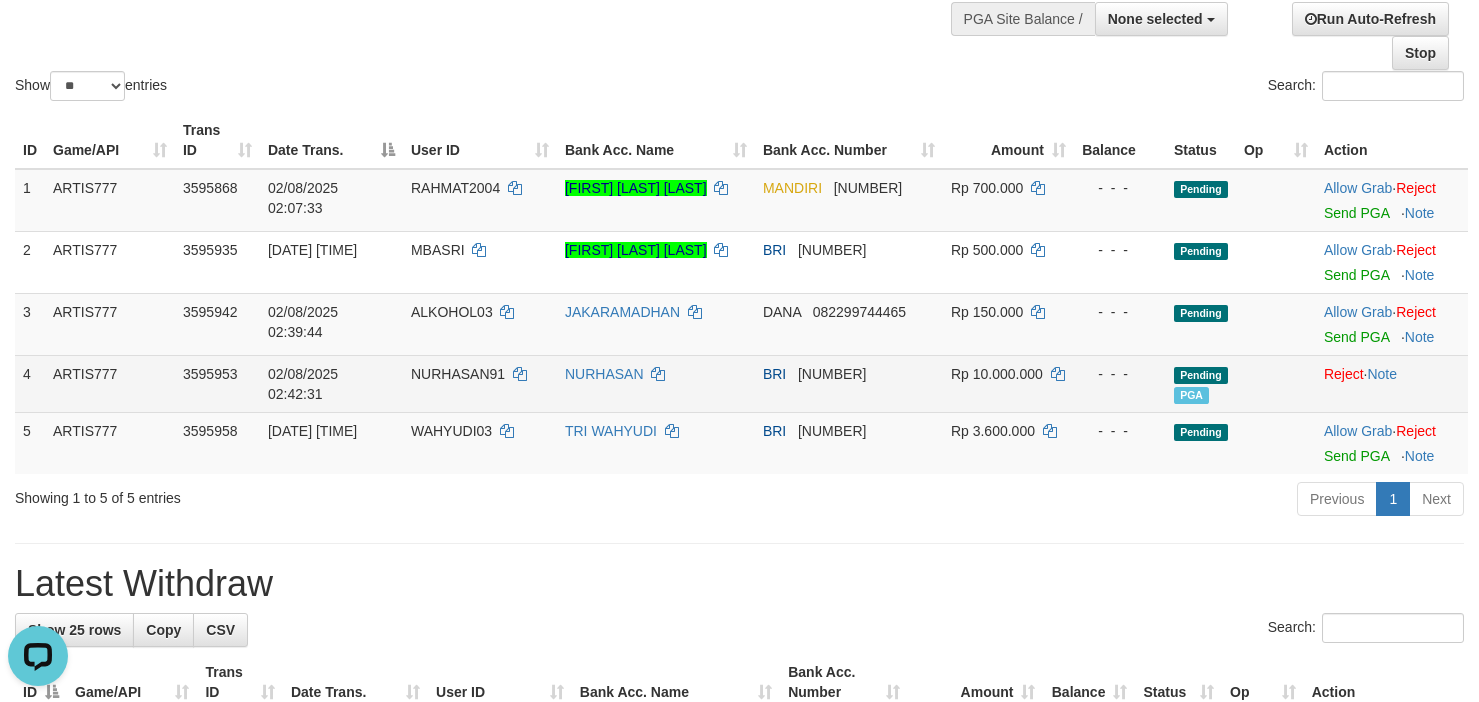 click on "BRI [NUMBER]" at bounding box center (849, 383) 